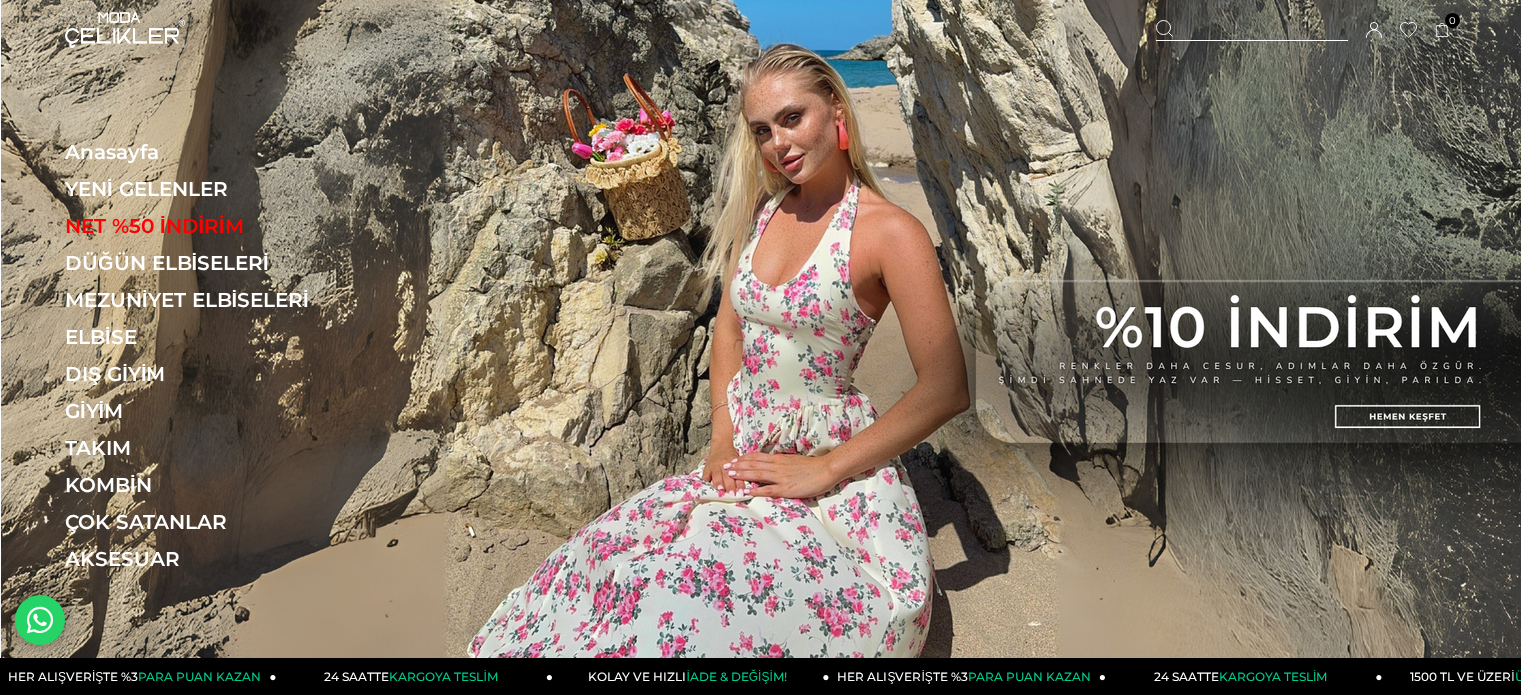 scroll, scrollTop: 0, scrollLeft: 0, axis: both 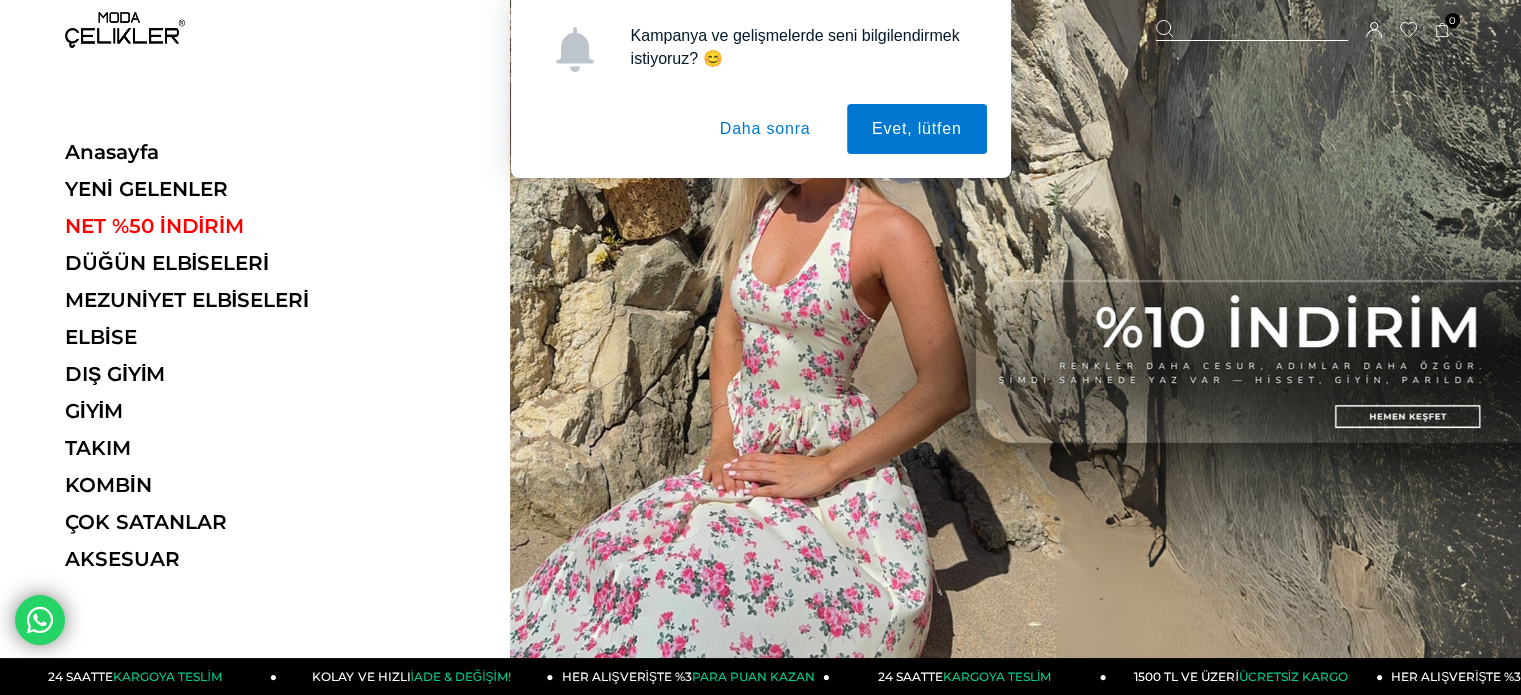 click on "Anasayfa
YENİ GELENLER
NET %50 İNDİRİM
DÜĞÜN ELBİSELERİ
MEZUNİYET ELBİSELERİ
ELBİSE
ELBİSE
Tüm Elbiseler
Yazlık Elbise
Mini Elbise
Çiçekli Elbise
Beyaz Elbise
Nikah Elbisesi
Nişan Elbisesi" at bounding box center [202, 362] 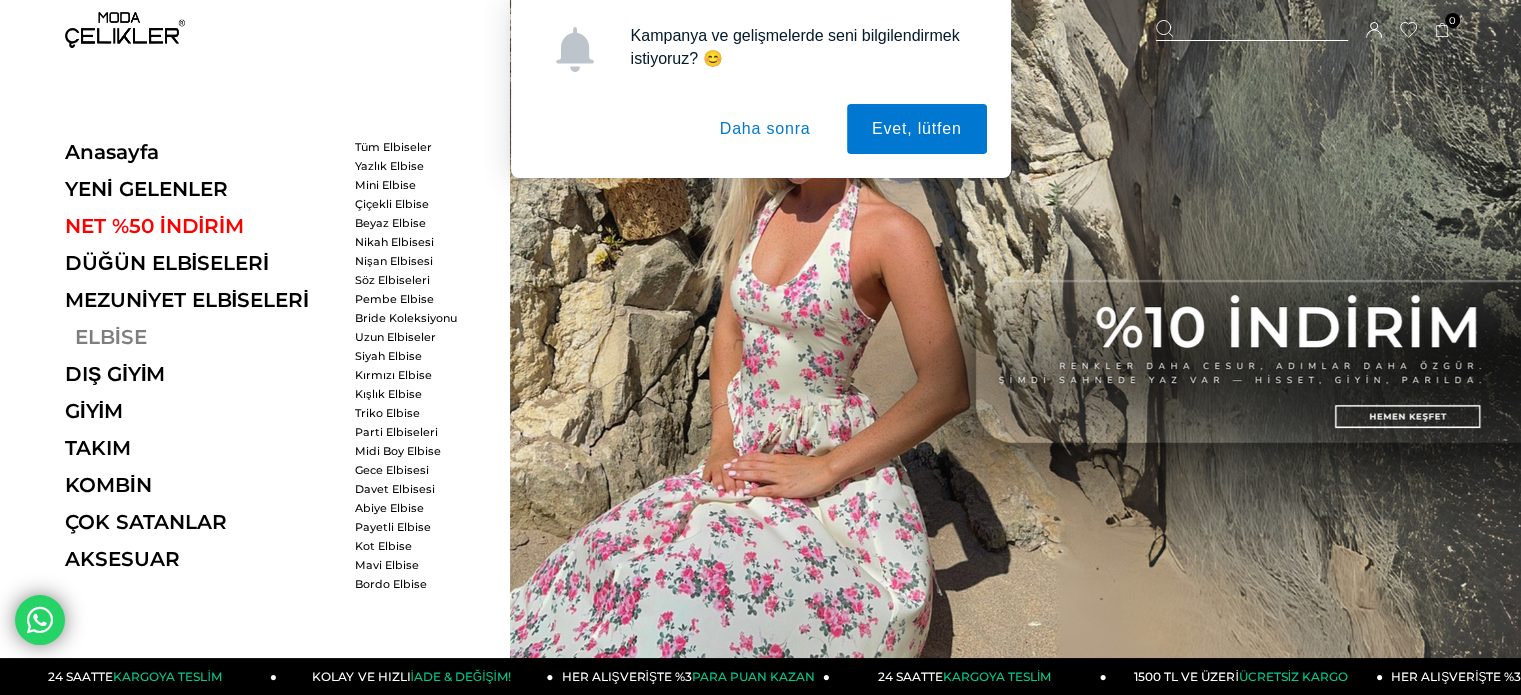 click on "ELBİSE" at bounding box center (202, 337) 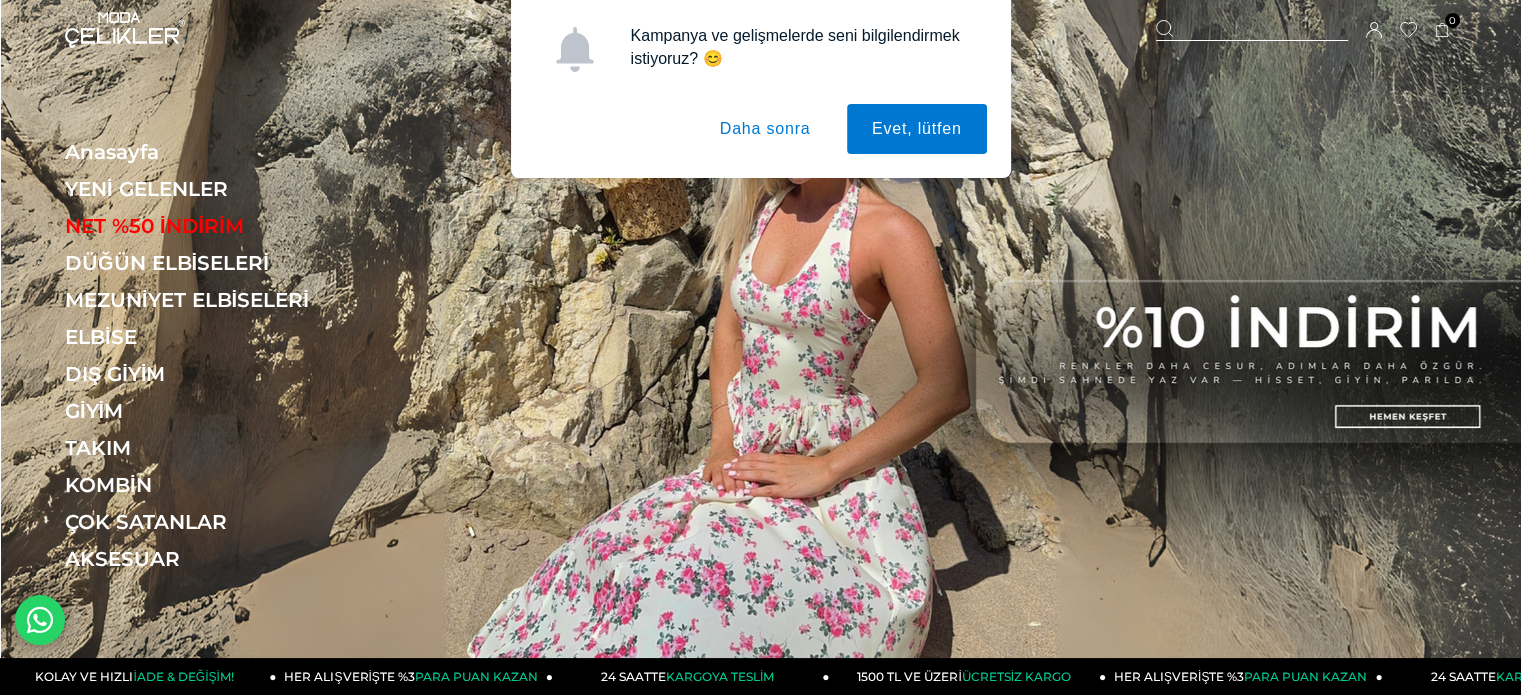 click on "Daha sonra" at bounding box center [765, 129] 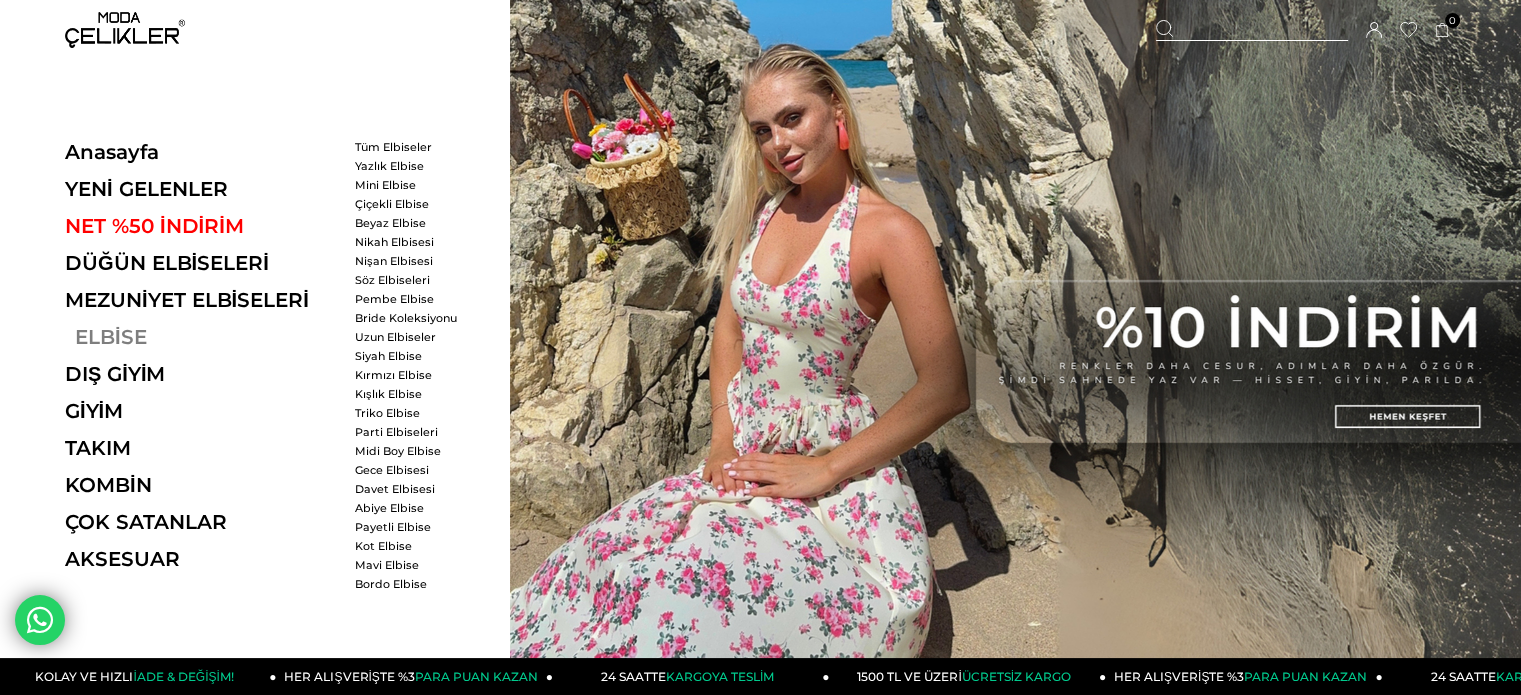 click on "ELBİSE" at bounding box center (202, 337) 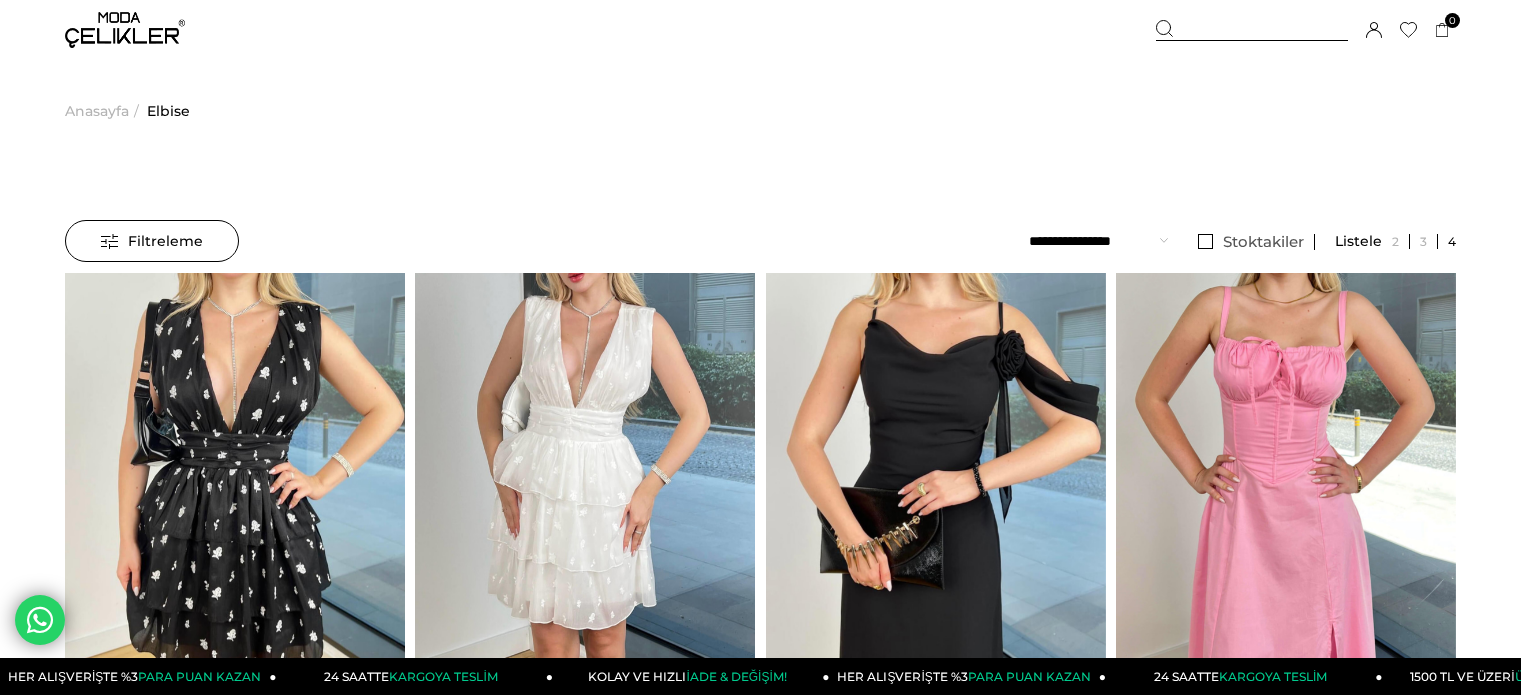 scroll, scrollTop: 300, scrollLeft: 0, axis: vertical 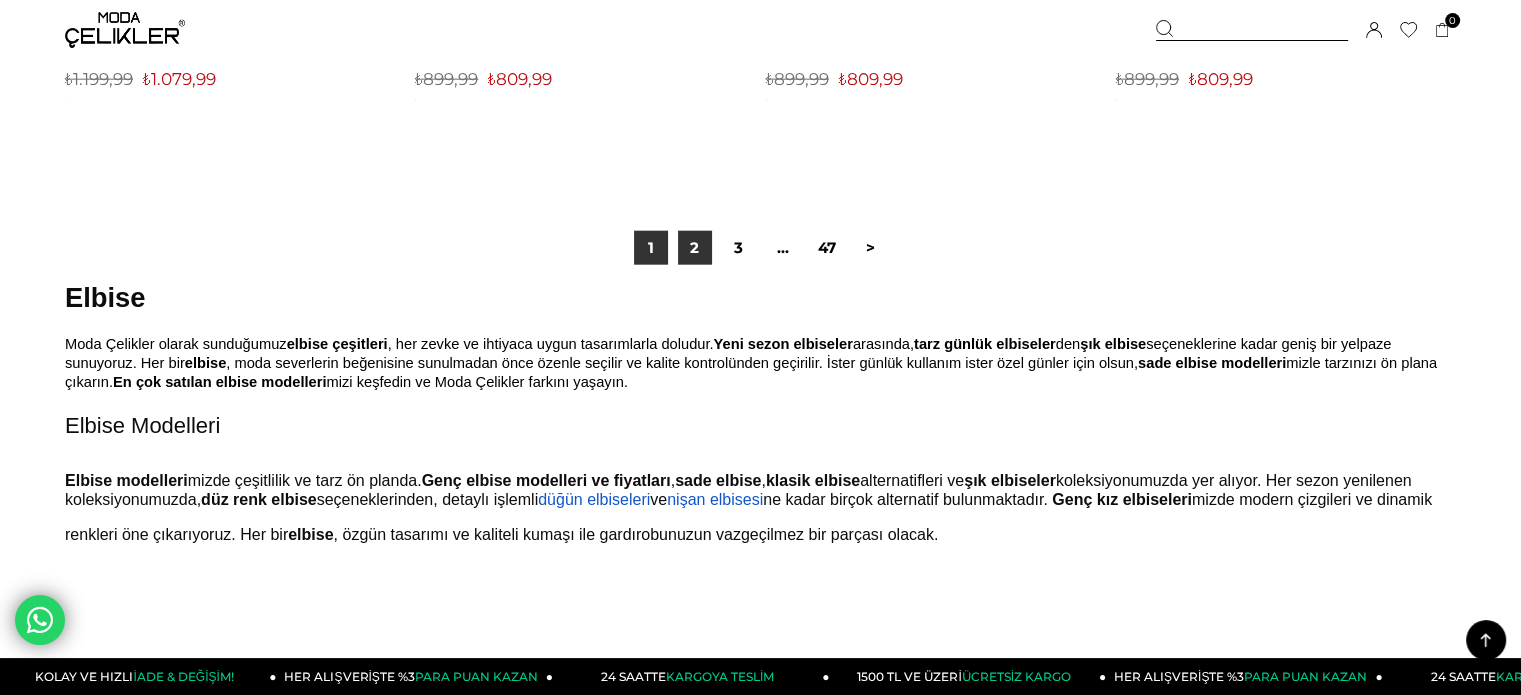 click on "2" at bounding box center [695, 248] 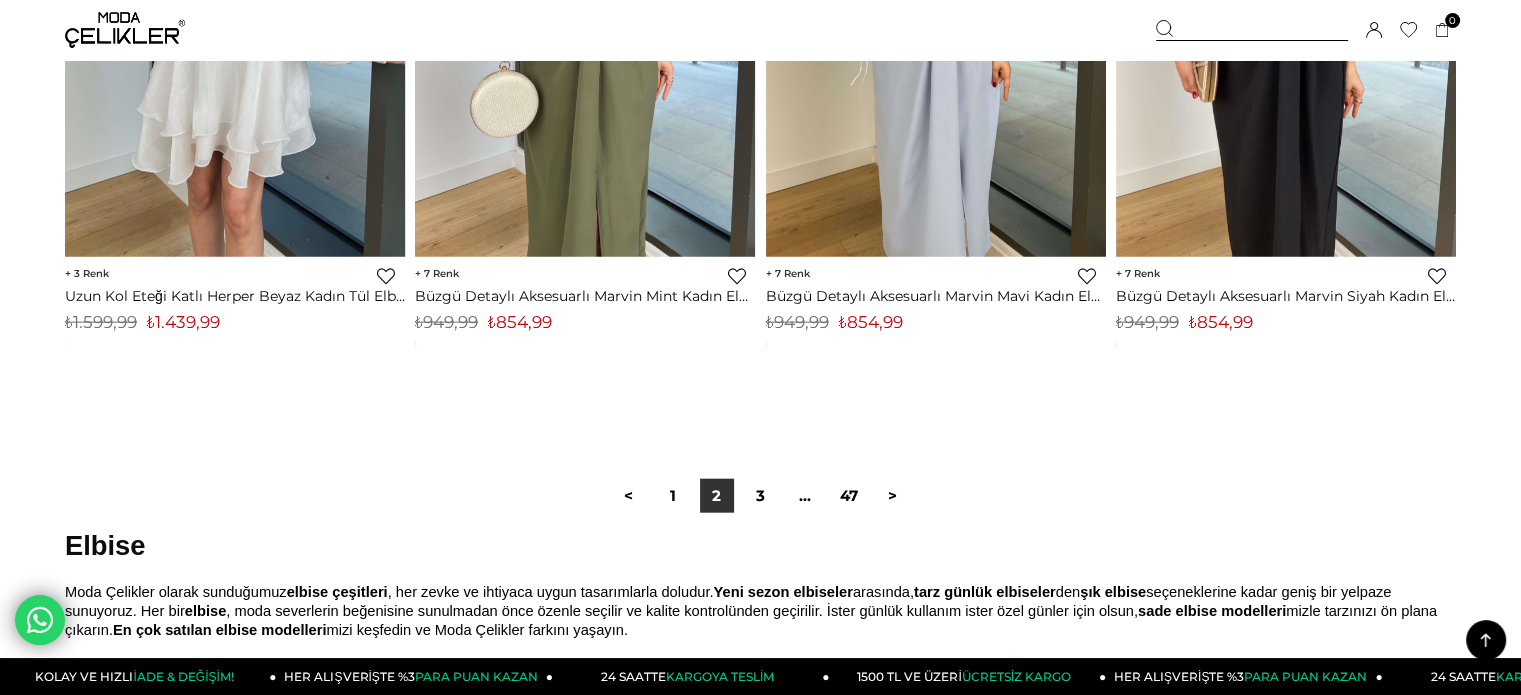 scroll, scrollTop: 12592, scrollLeft: 0, axis: vertical 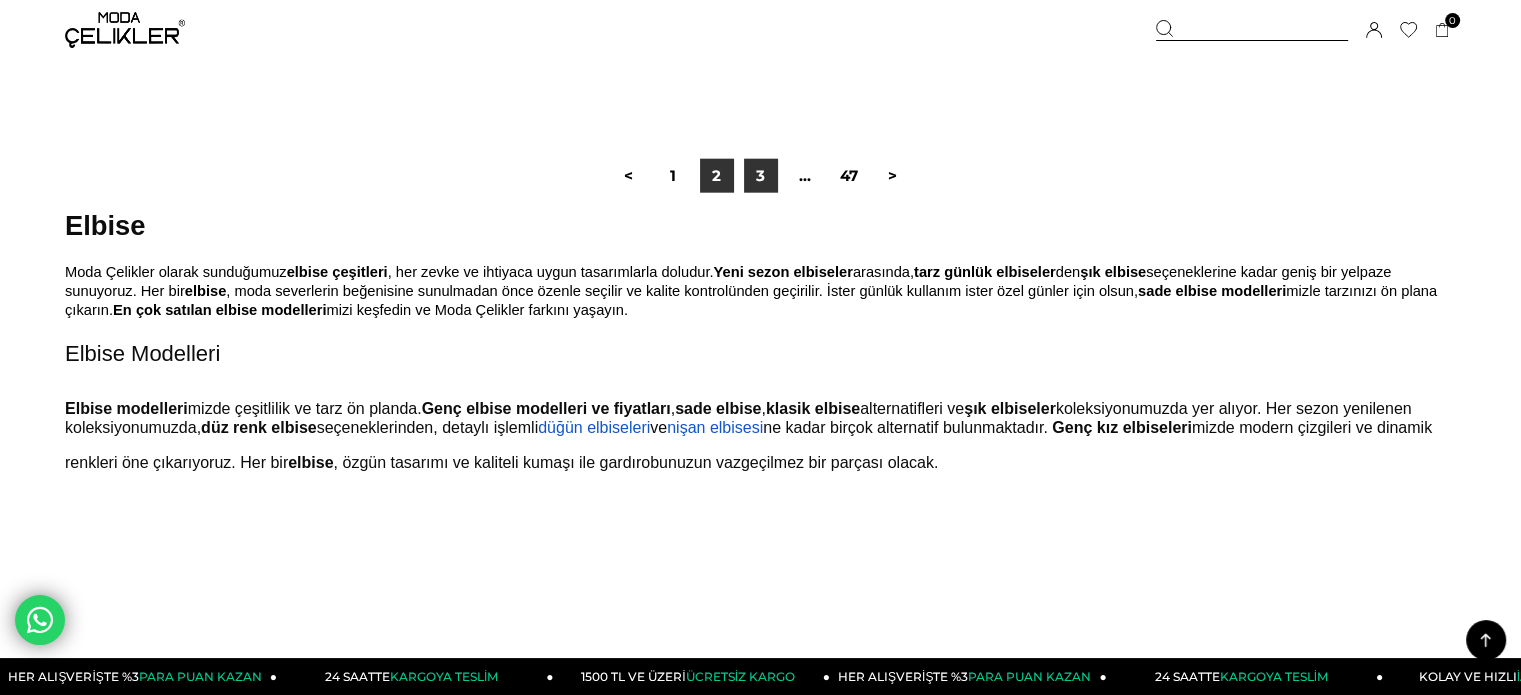 click on "3" at bounding box center [761, 176] 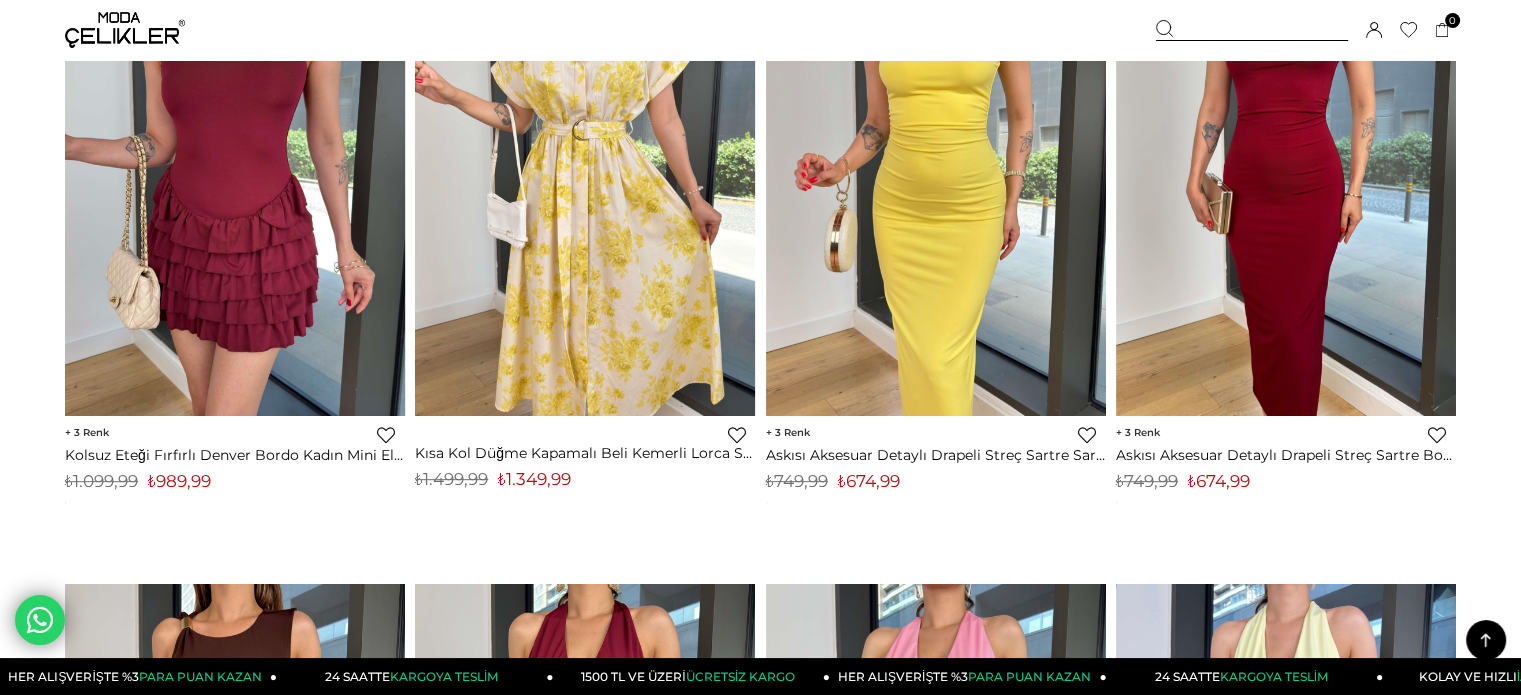 scroll, scrollTop: 0, scrollLeft: 0, axis: both 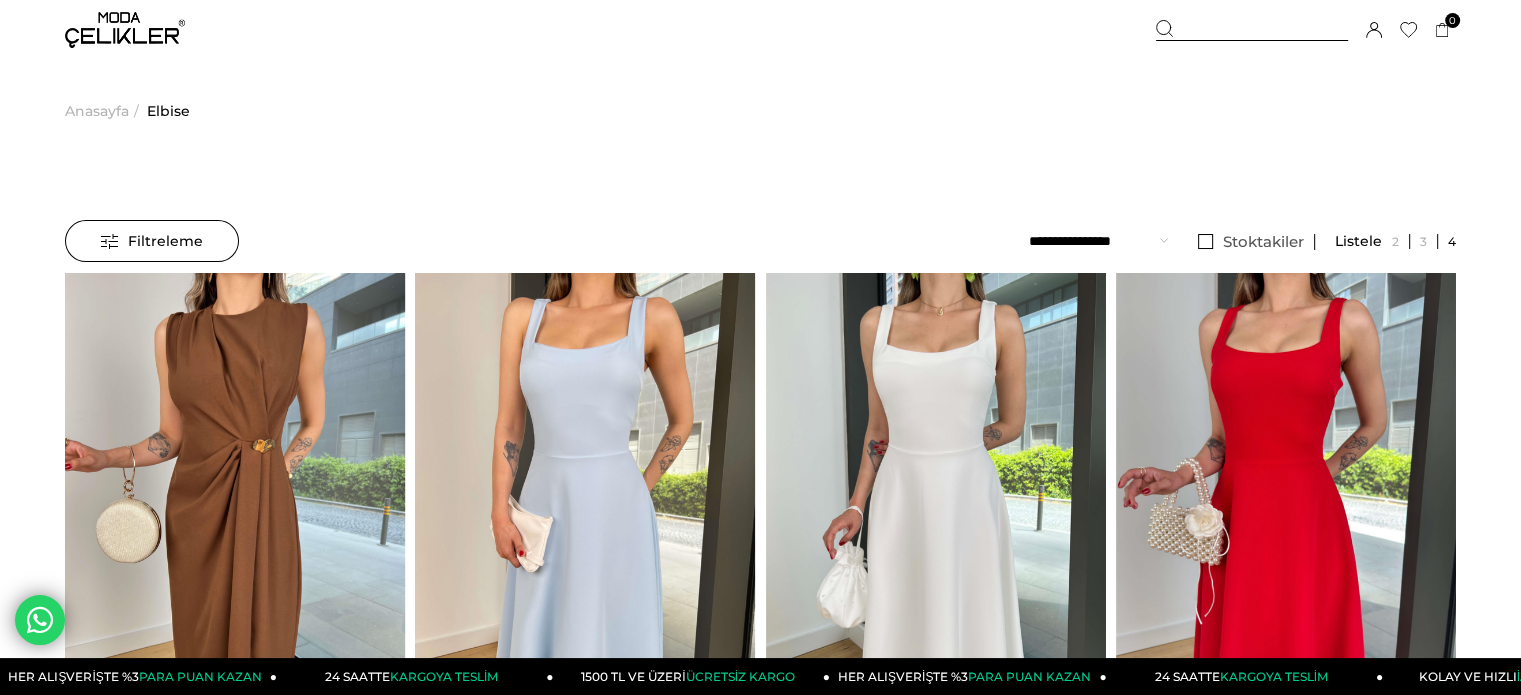 click on "Filtreleme" at bounding box center (152, 241) 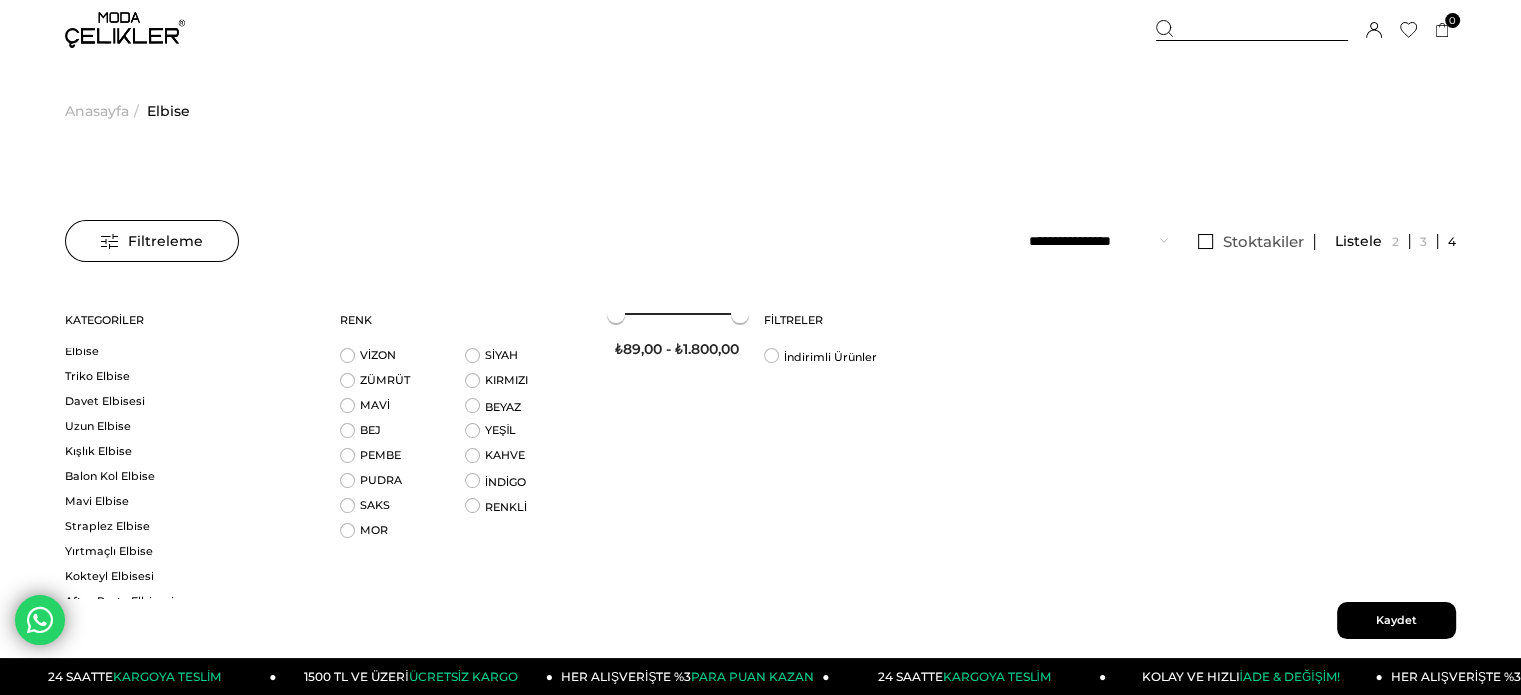 scroll, scrollTop: 0, scrollLeft: 0, axis: both 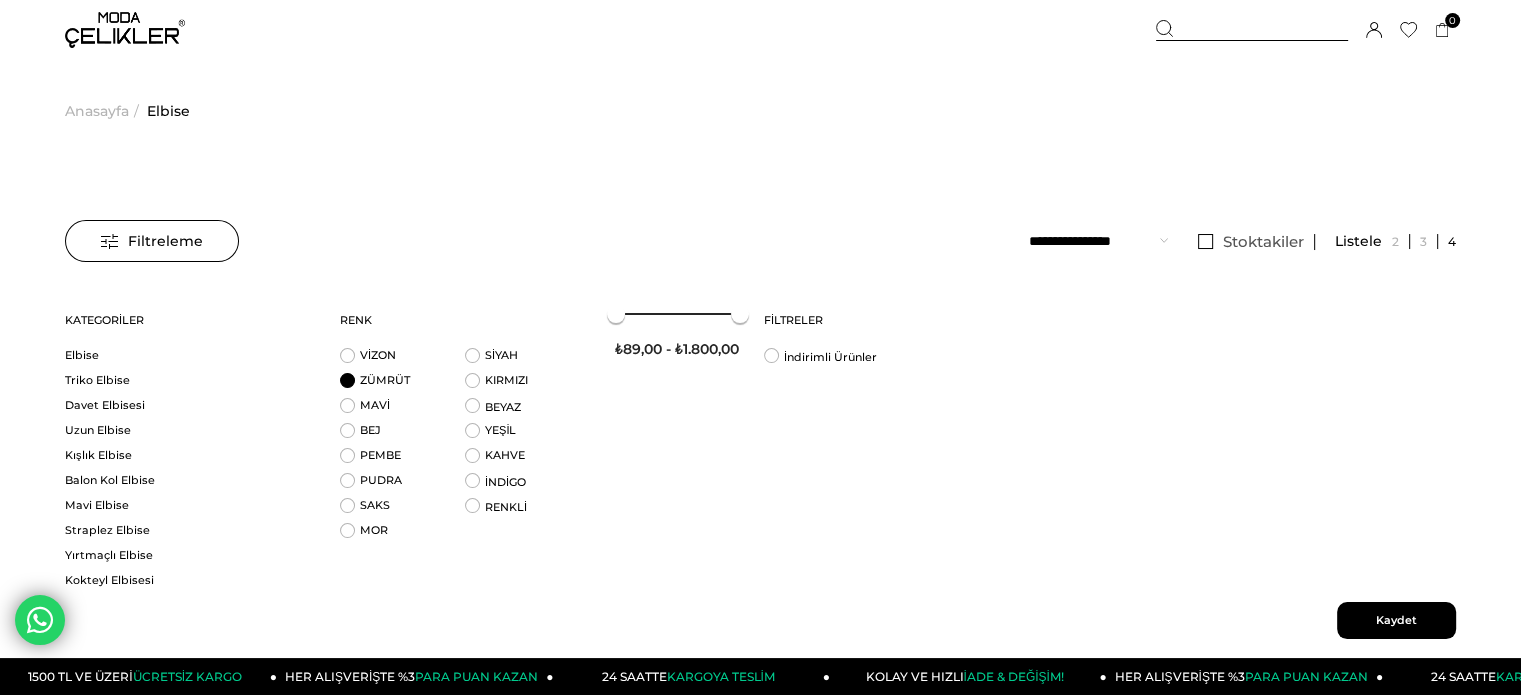 click on "ZÜMRÜT" at bounding box center [402, 385] 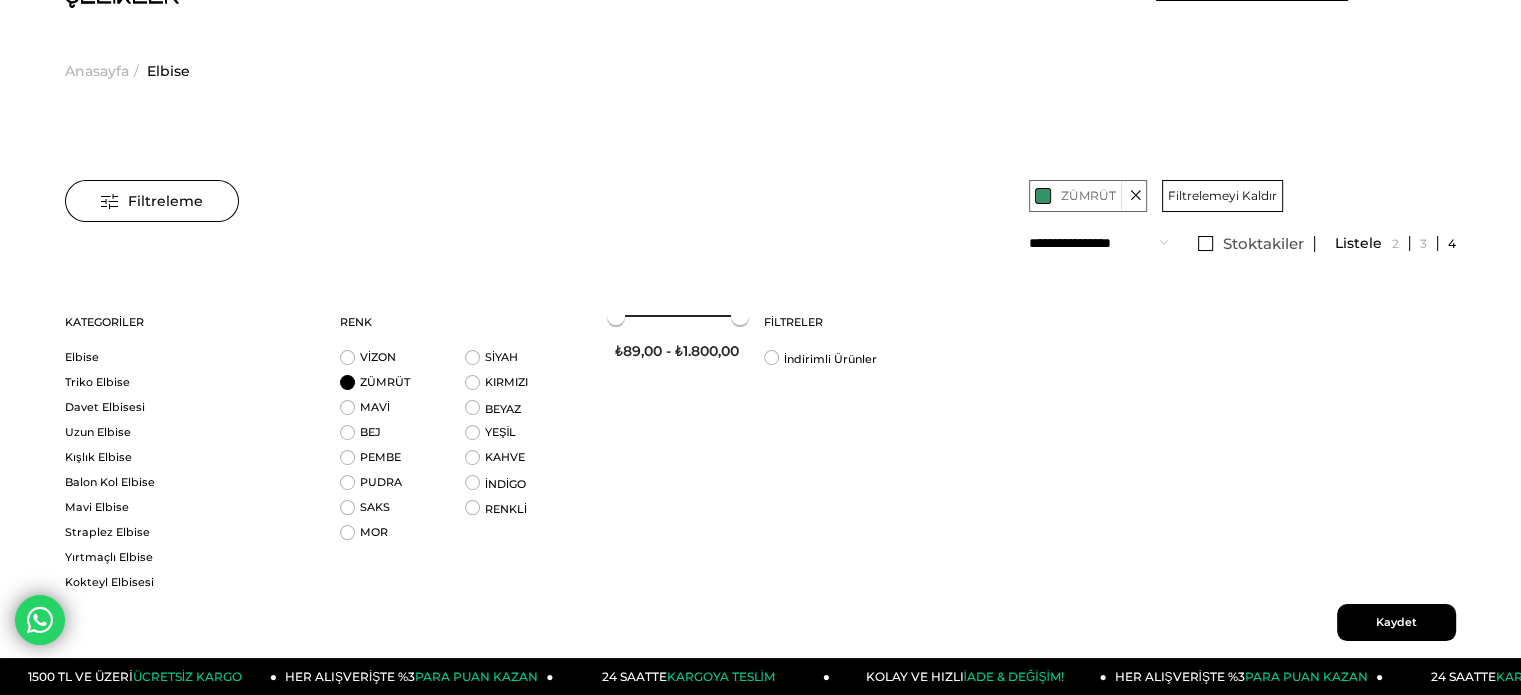 scroll, scrollTop: 500, scrollLeft: 0, axis: vertical 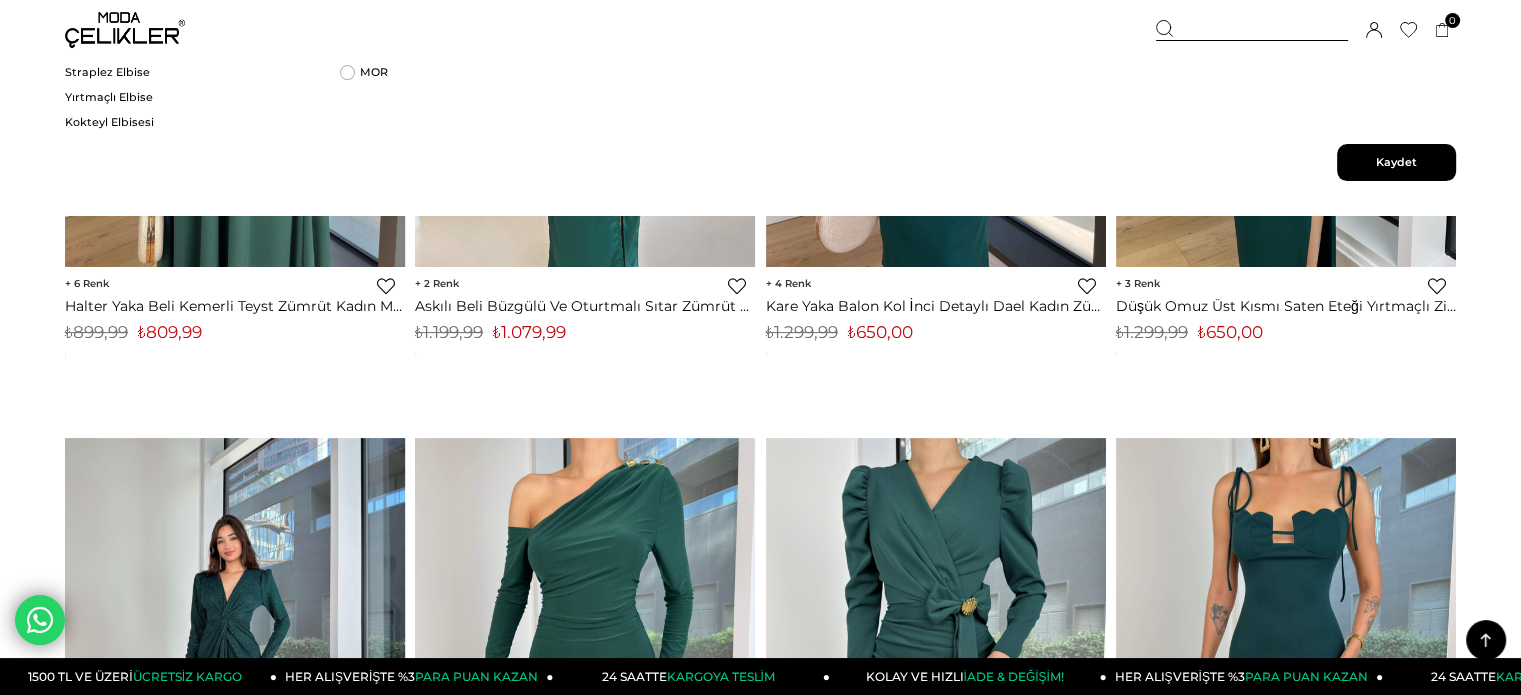 click on "Menü
Üye Girişi
Üye Ol
Hesabım
Çıkış Yap
Sepetim
Favorilerim
Yardım
Sepetim
0
Ürün
Sepetinizde ürün bulunmamaktadır.
Genel Toplam :
Sepetim
SİPARİŞİ TAMAMLA
Üye Girişi
Üye Ol
Google İle Bağlan
Anasayfa
***" at bounding box center [760, 1126] 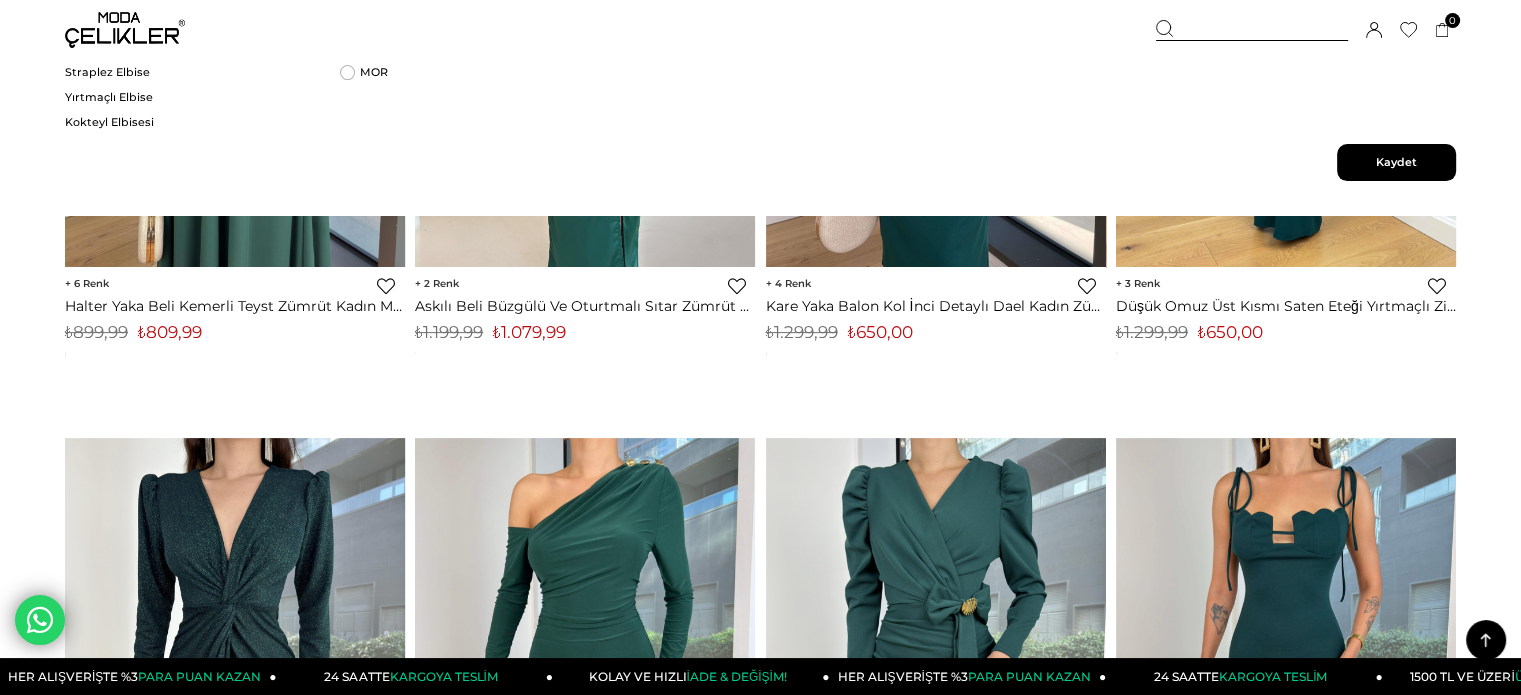 click on "Kaydet" at bounding box center (1396, 162) 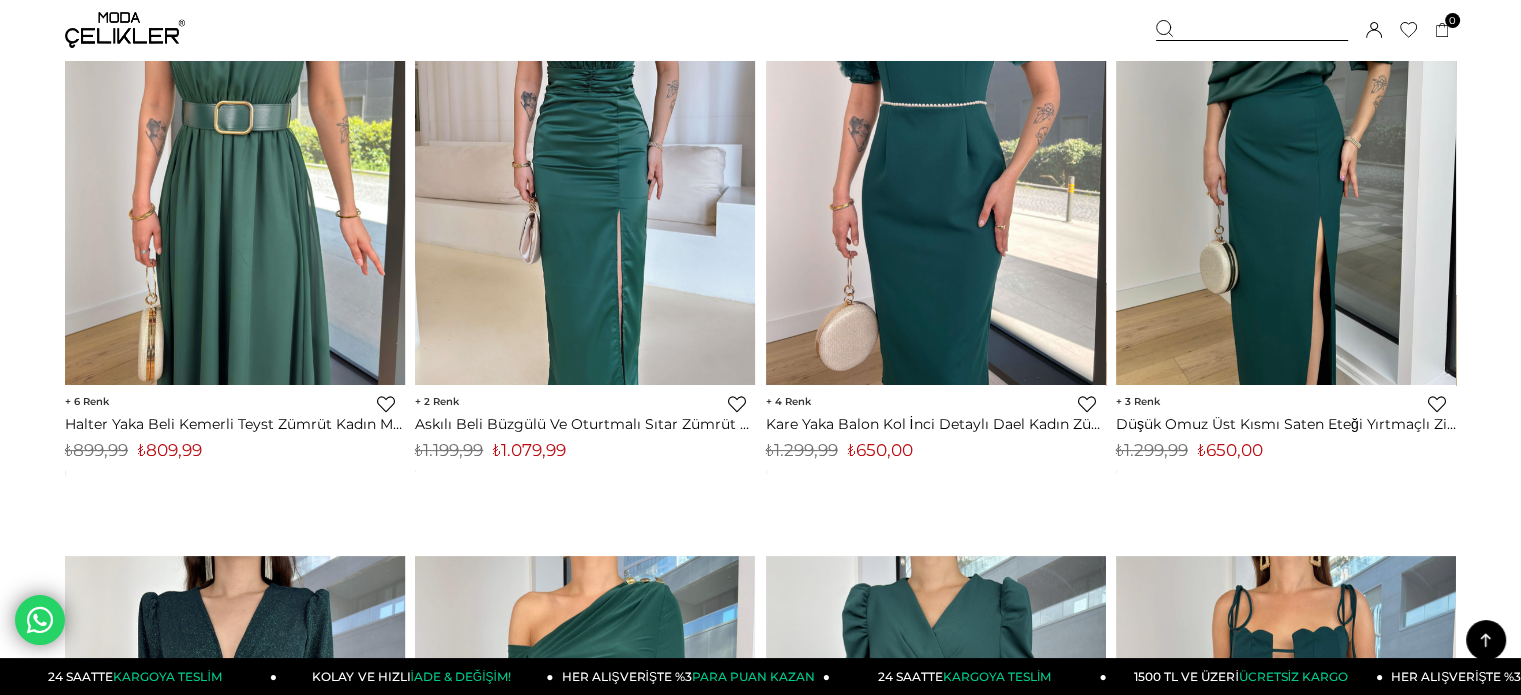 scroll, scrollTop: 0, scrollLeft: 0, axis: both 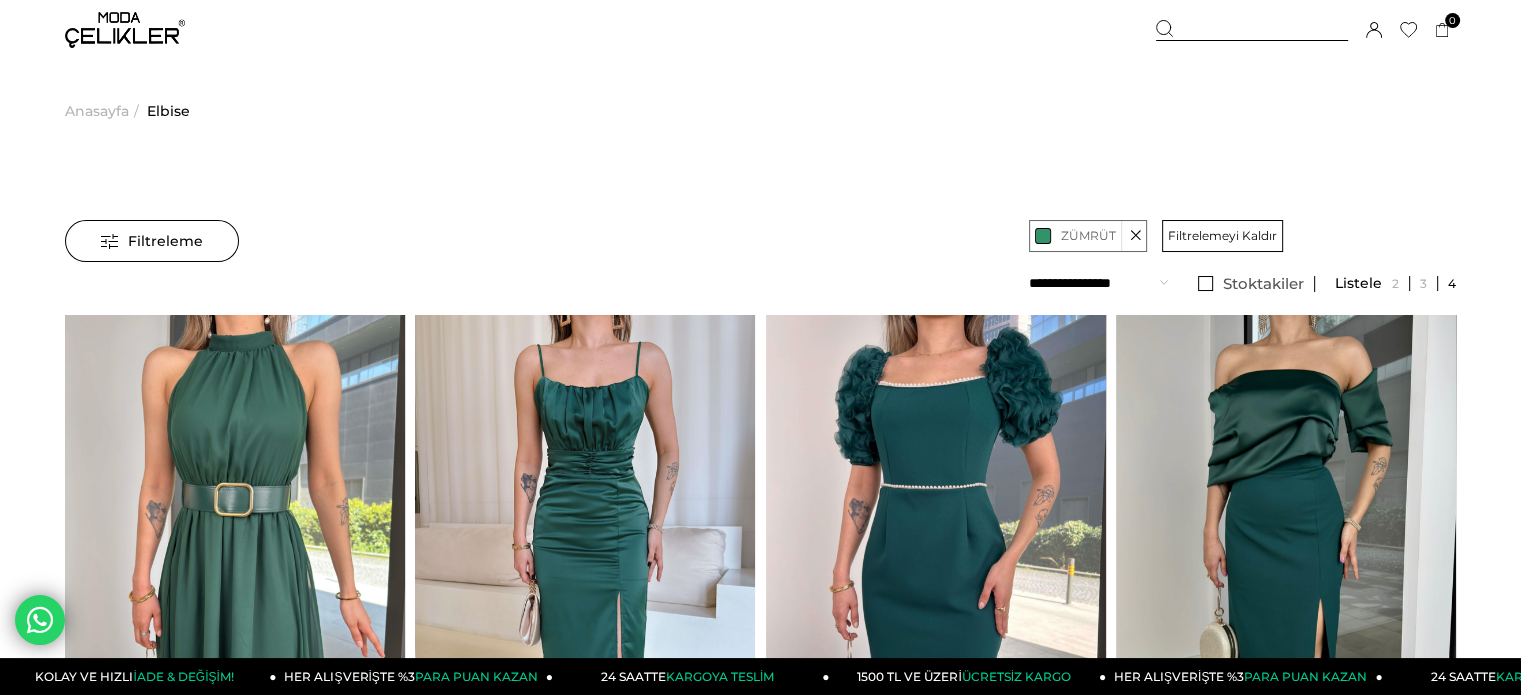 click at bounding box center [1135, 236] 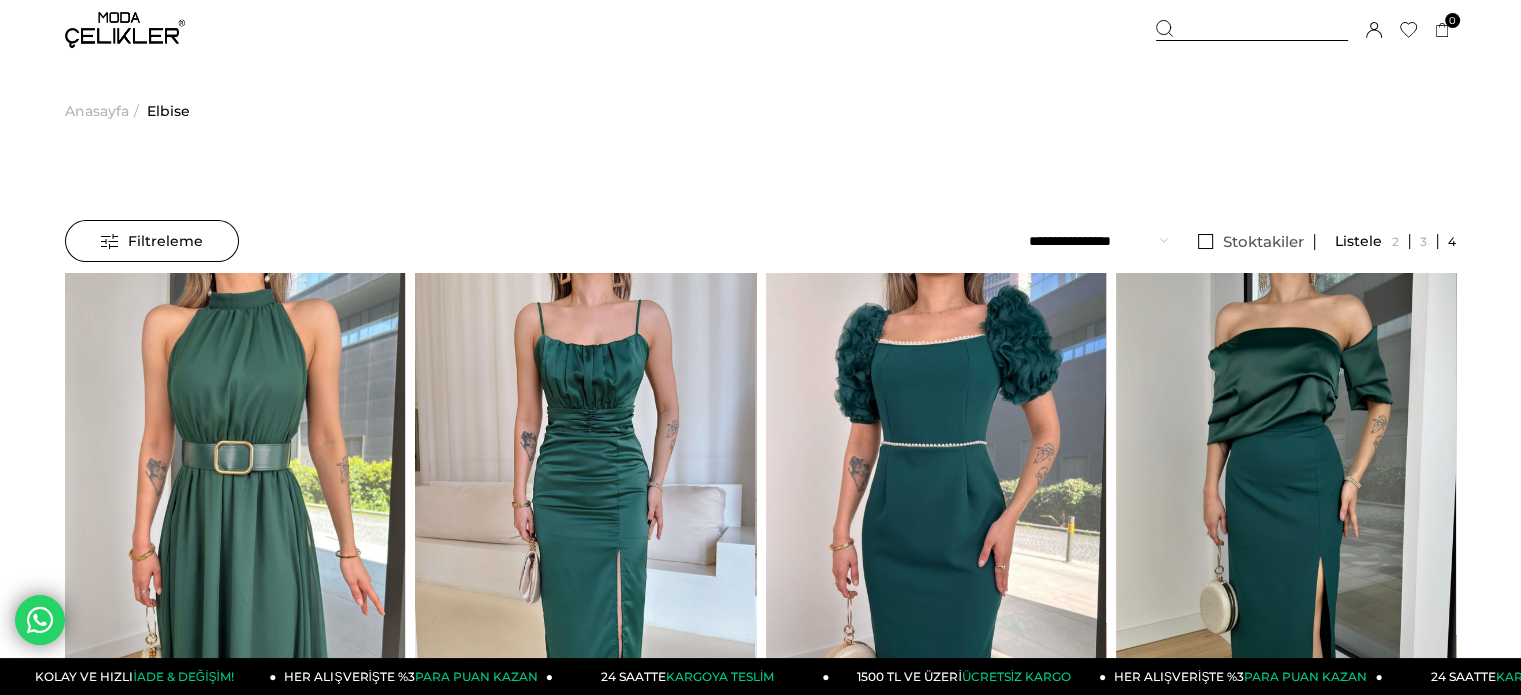 click on "Kaydettigim Filtreyi Kullan
Filtreleme
Filtreleme
Sıralama
Filtreleme Stoktakiler
Kategoriler
Elbise
Triko Elbise
Davet Elbisesi
Uzun Elbise
Kışlık Elbise
Balon Kol Elbise
Mavi Elbise
Straplez Elbise
Yırtmaçlı Elbise
Kokteyl Elbisesi
After Party Elbisesi
Askılı Elbise
Payetli Elbise" at bounding box center [760, 1463] 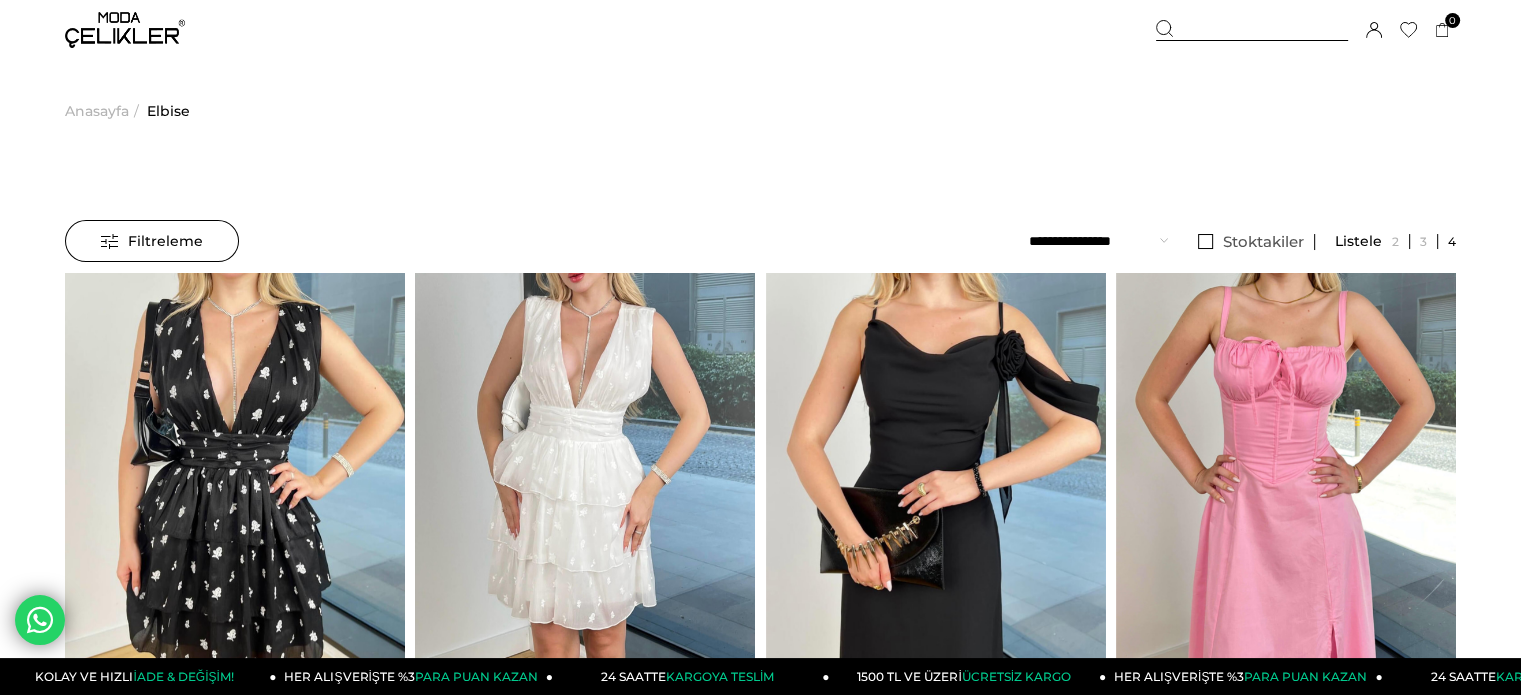 click on "Kaydettigim Filtreyi Kullan
Filtreleme
Filtreleme
Sıralama
Filtreleme Stoktakiler
Kategoriler
Elbise
Triko Elbise
Davet Elbisesi
Uzun Elbise
Kışlık Elbise
Balon Kol Elbise
Mavi Elbise
Straplez Elbise
Yırtmaçlı Elbise
Kokteyl Elbisesi
After Party Elbisesi
Askılı Elbise
Payetli Elbise" at bounding box center [760, 6400] 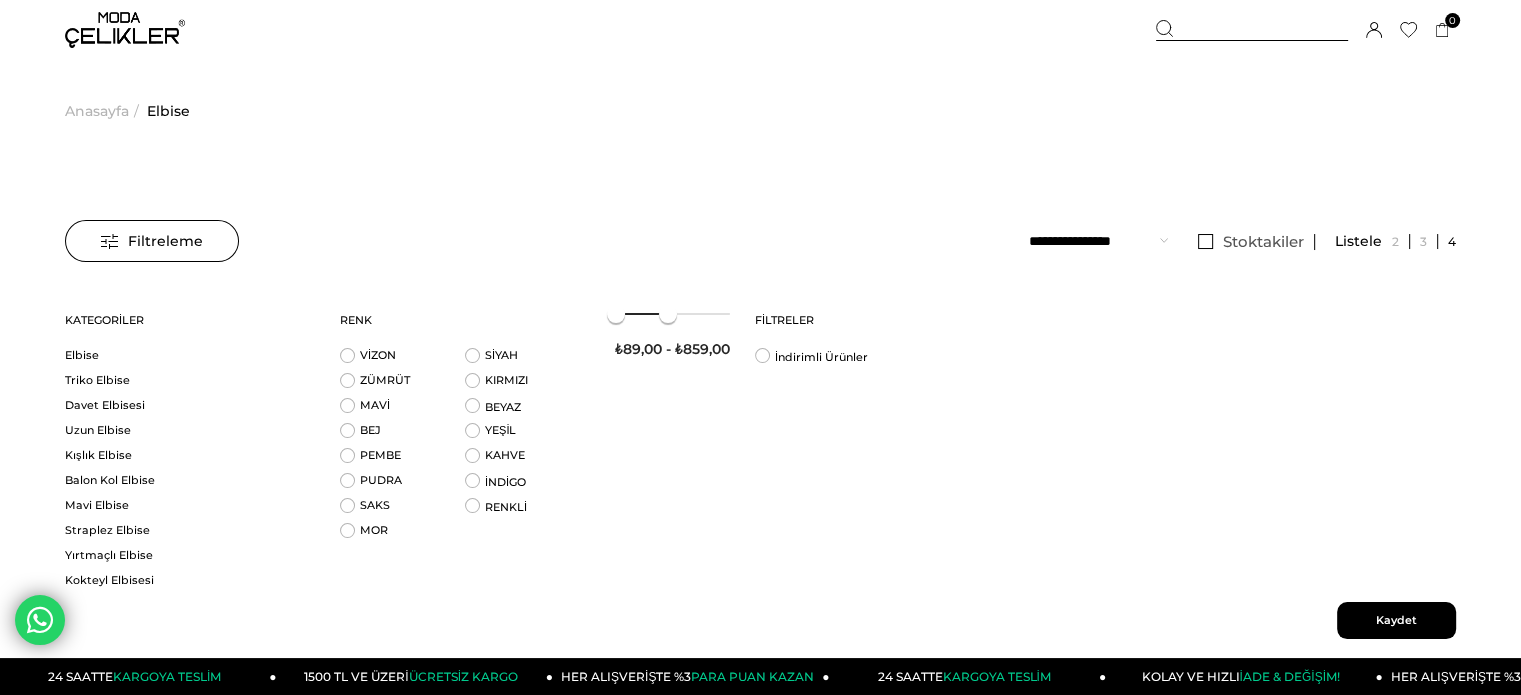 drag, startPoint x: 741, startPoint y: 311, endPoint x: 667, endPoint y: 379, distance: 100.49876 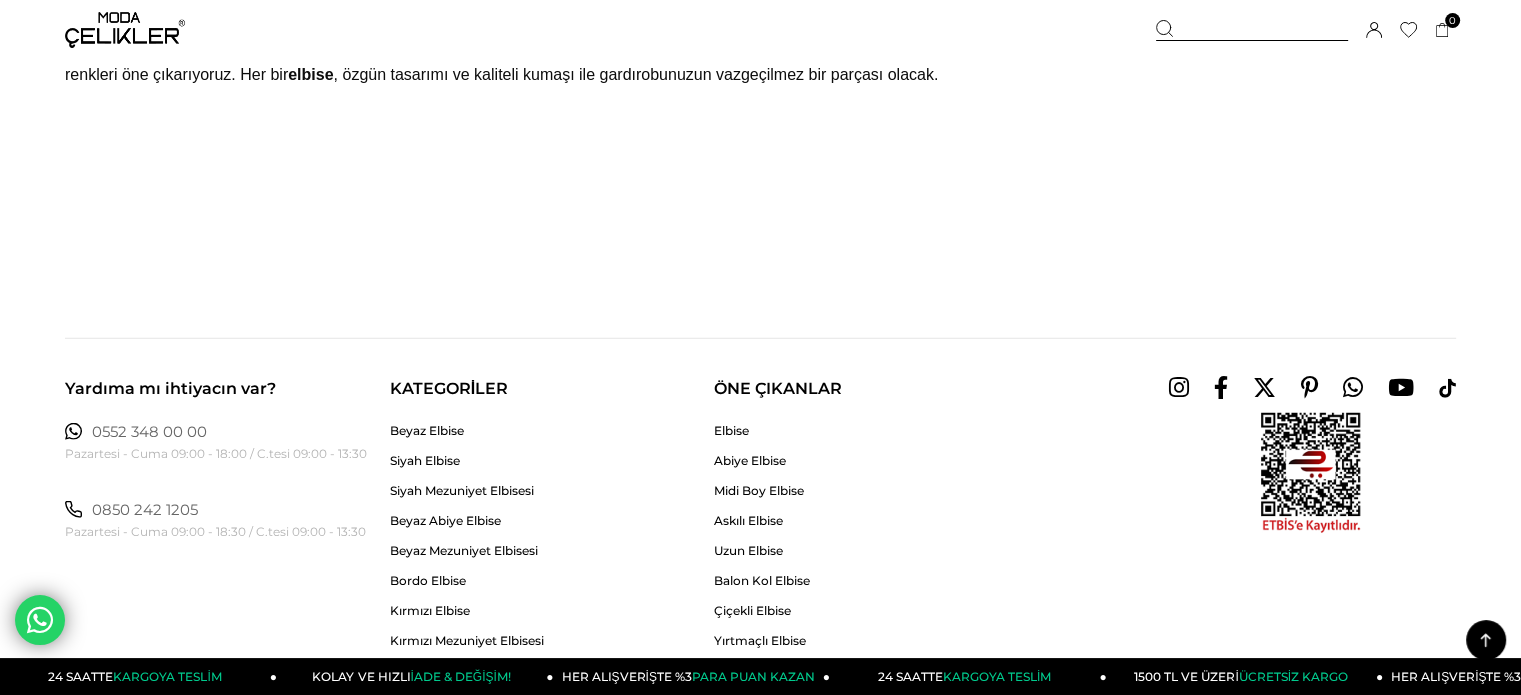 scroll, scrollTop: 12400, scrollLeft: 0, axis: vertical 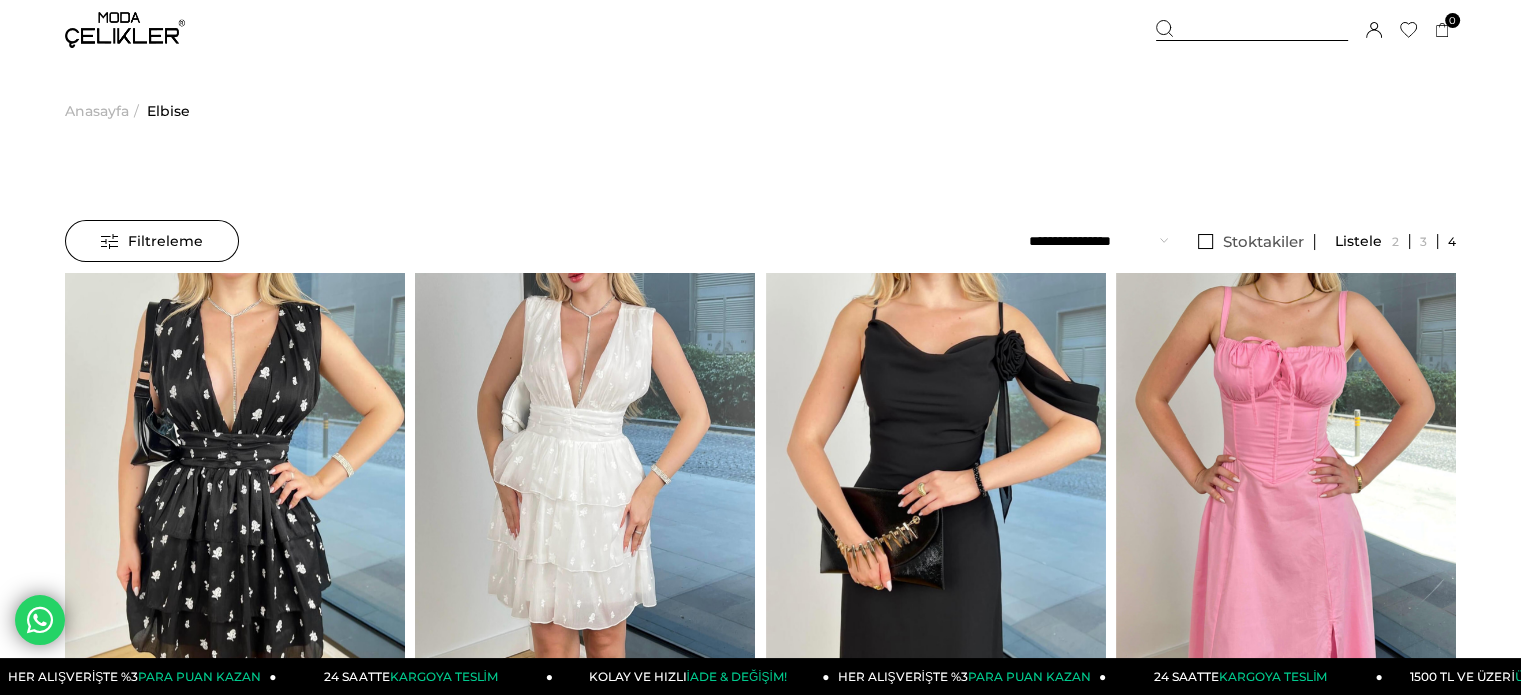 click on "Kaydettigim Filtreyi Kullan
Filtreleme
Filtreleme
Sıralama
Filtreleme Stoktakiler
Kategoriler
Elbise
Triko Elbise
Davet Elbisesi
Uzun Elbise
Kışlık Elbise
Balon Kol Elbise
Mavi Elbise
Straplez Elbise
Yırtmaçlı Elbise
Kokteyl Elbisesi
After Party Elbisesi
Askılı Elbise
Payetli Elbise" at bounding box center [760, 6399] 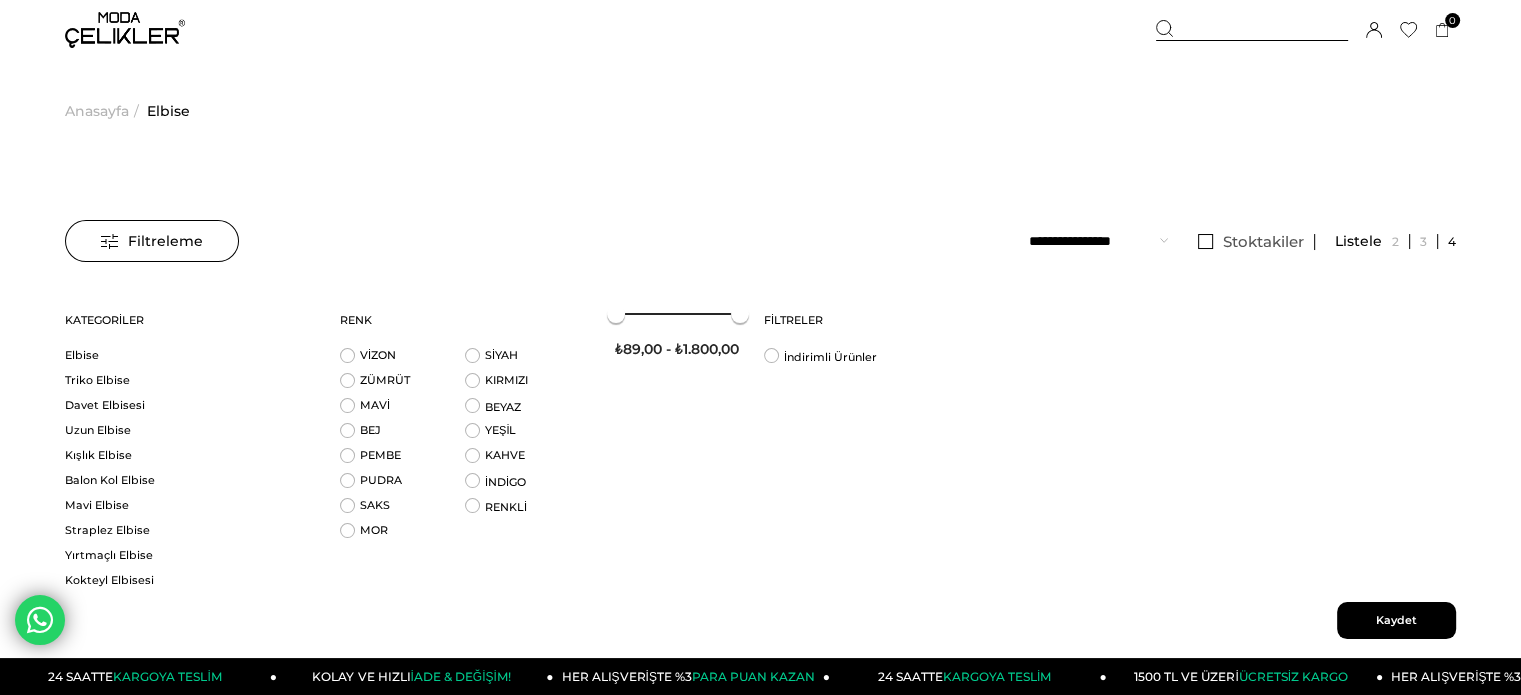 click on "Elbise" at bounding box center [168, 111] 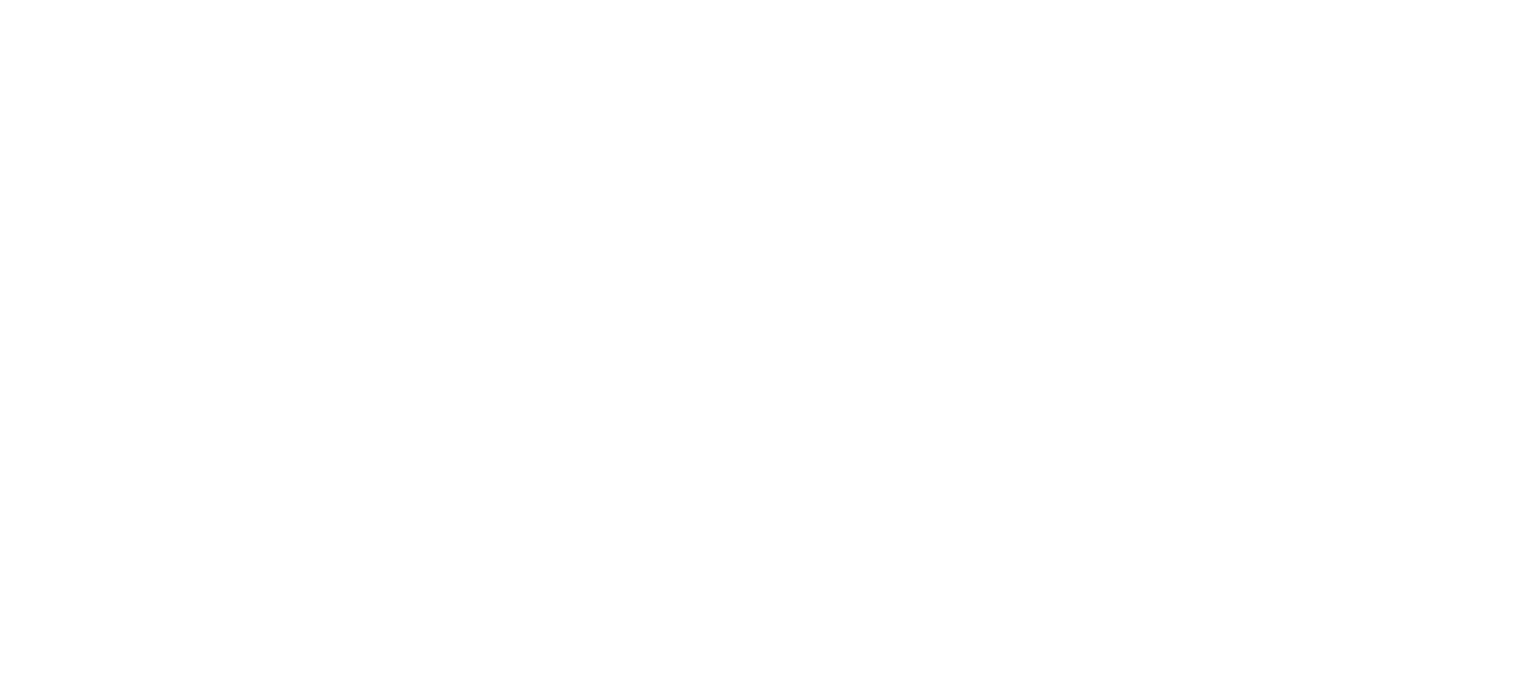 scroll, scrollTop: 0, scrollLeft: 0, axis: both 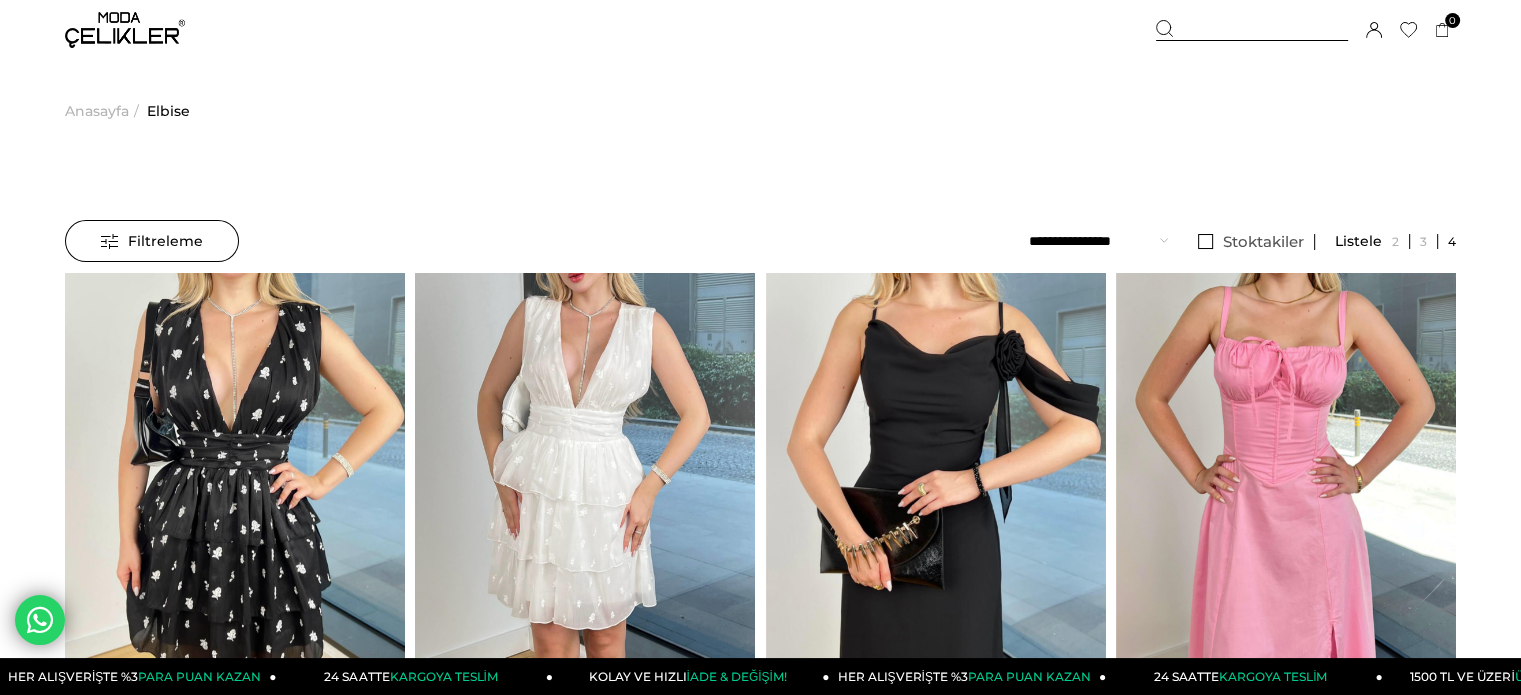 click on "Anasayfa" at bounding box center [97, 111] 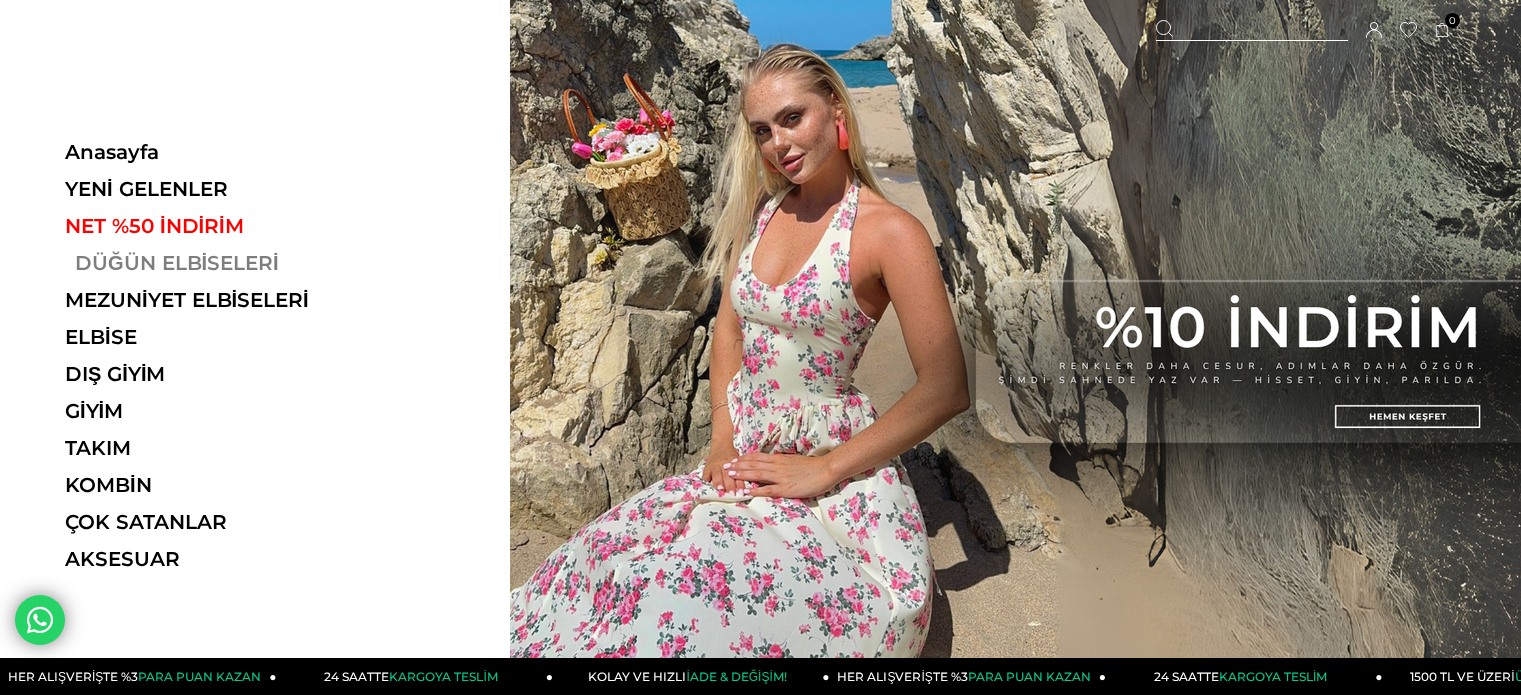 scroll, scrollTop: 0, scrollLeft: 0, axis: both 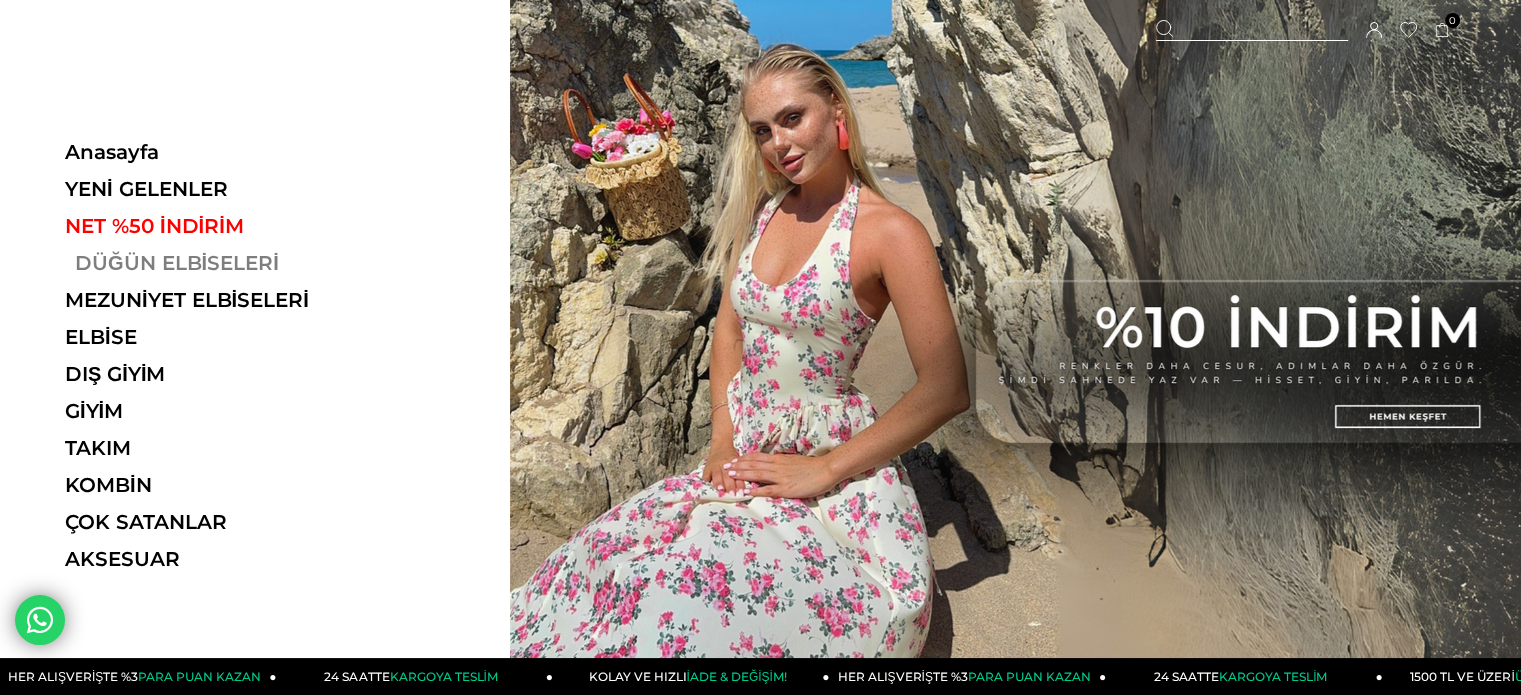 click on "DÜĞÜN ELBİSELERİ" at bounding box center (202, 263) 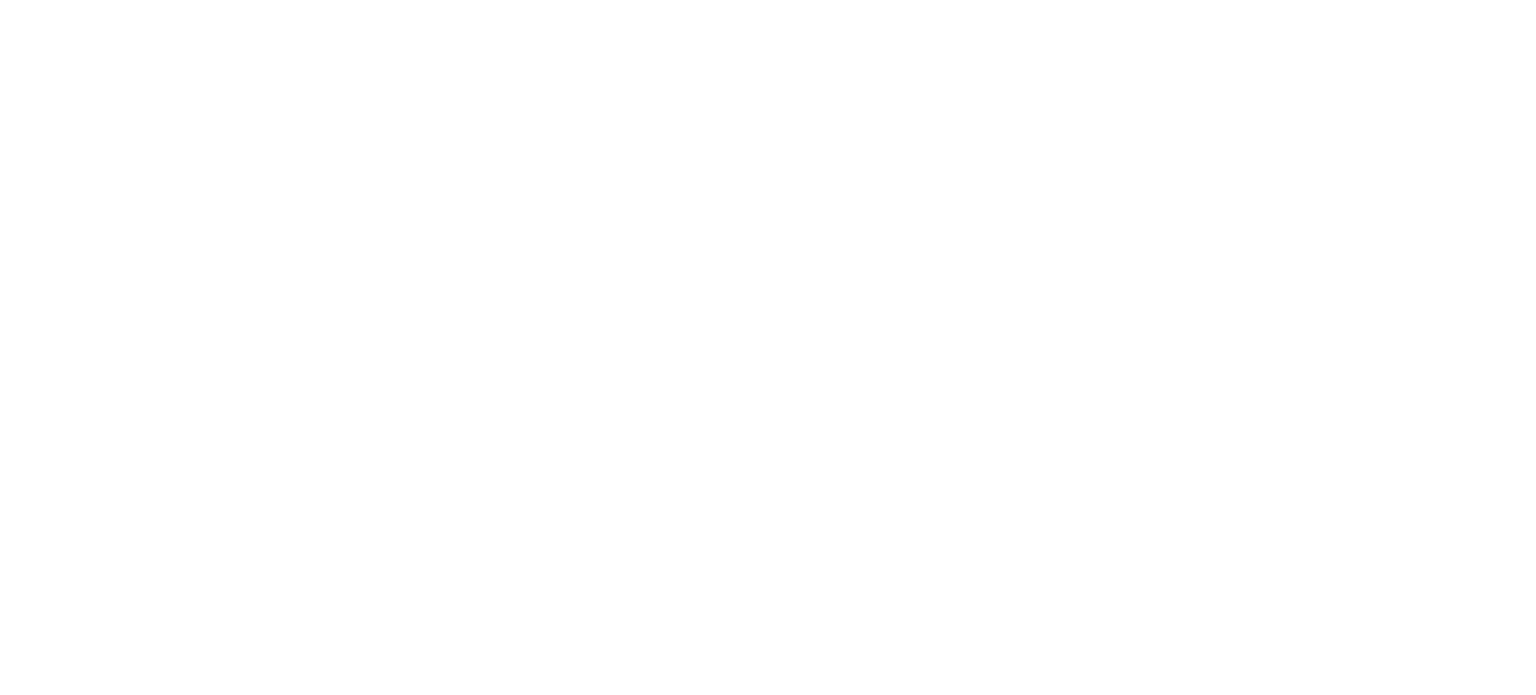 scroll, scrollTop: 0, scrollLeft: 0, axis: both 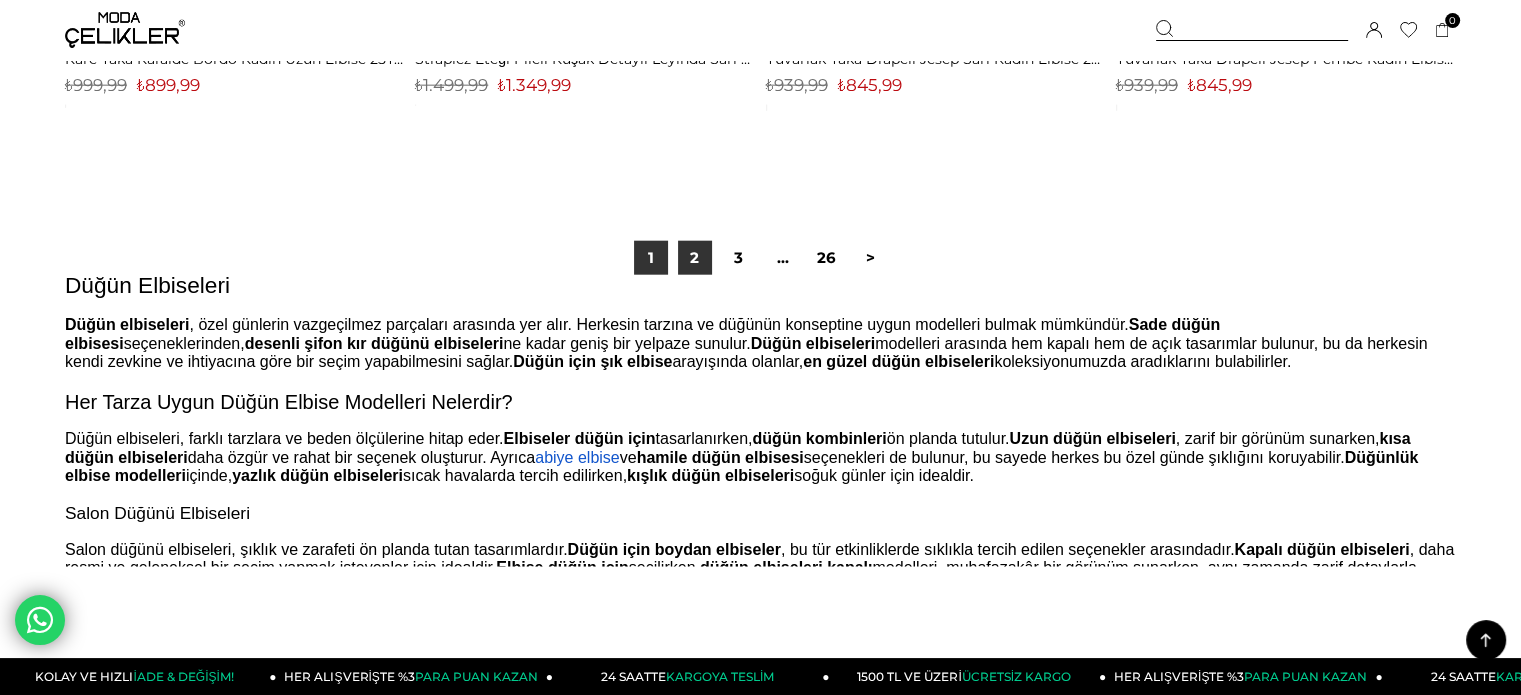 click on "2" at bounding box center [695, 258] 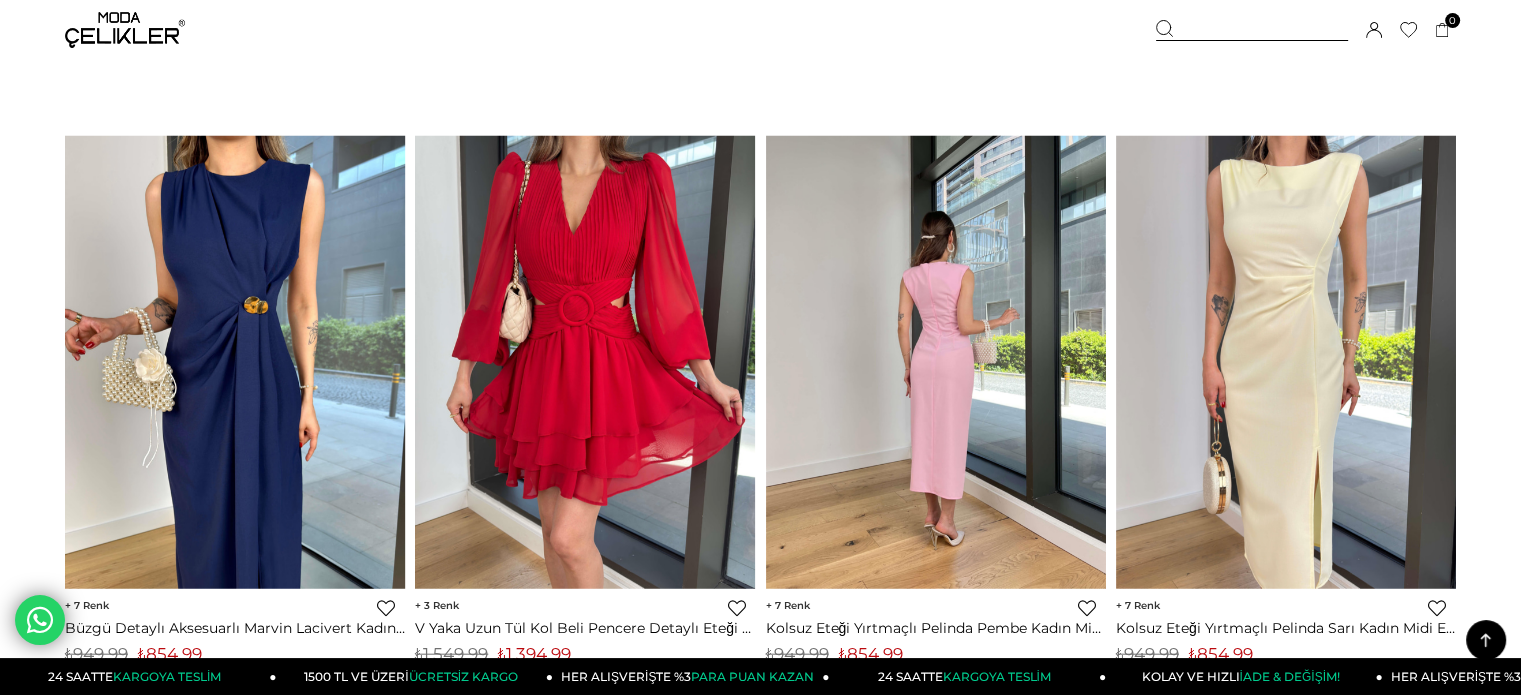 scroll, scrollTop: 5100, scrollLeft: 0, axis: vertical 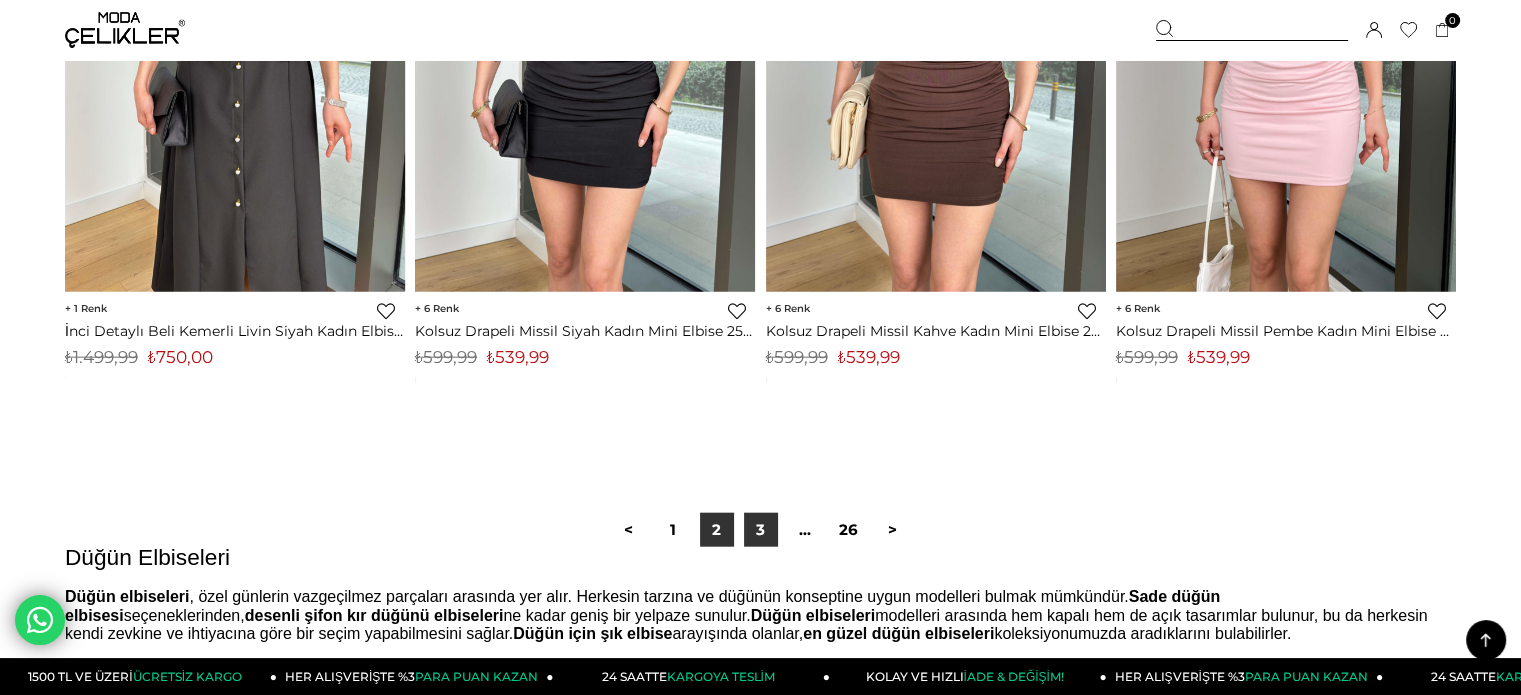 click on "3" at bounding box center [761, 530] 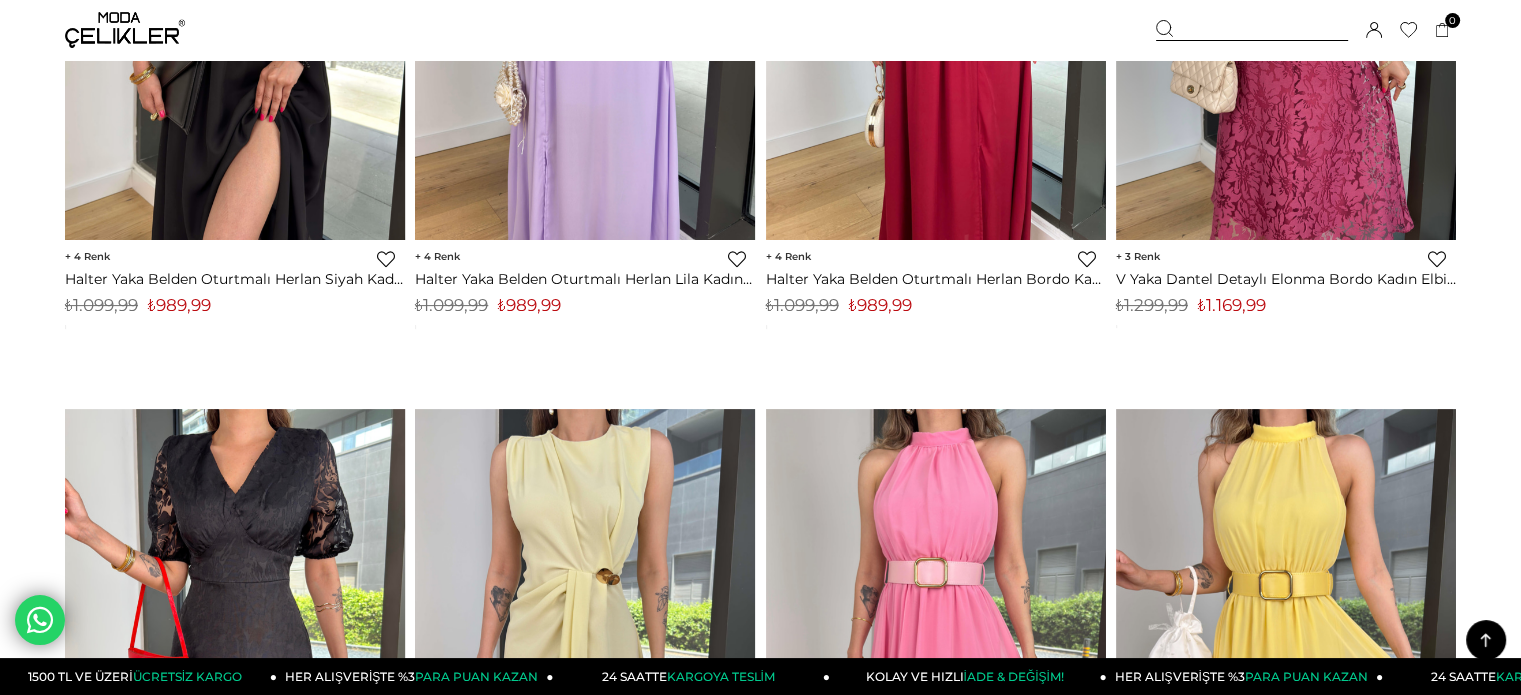 scroll, scrollTop: 0, scrollLeft: 0, axis: both 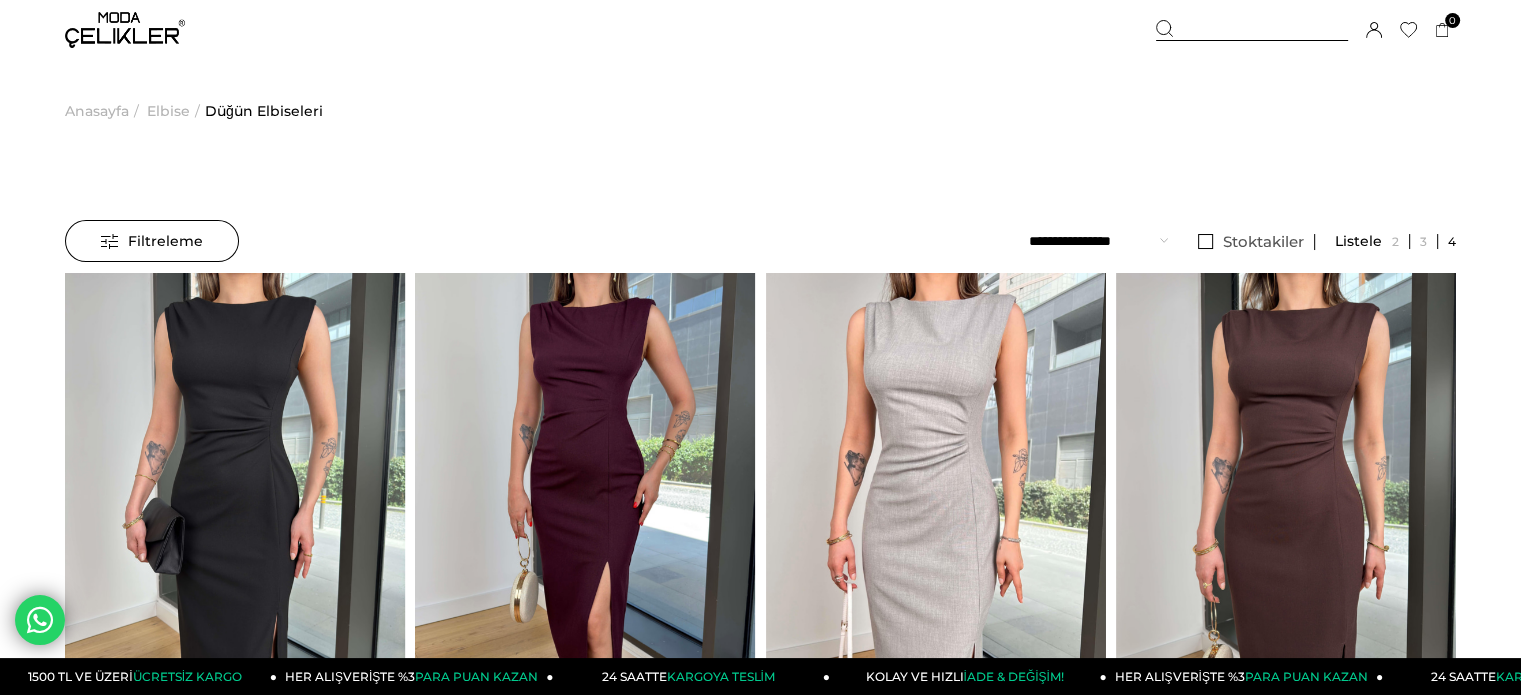 click on "Anasayfa" at bounding box center (97, 111) 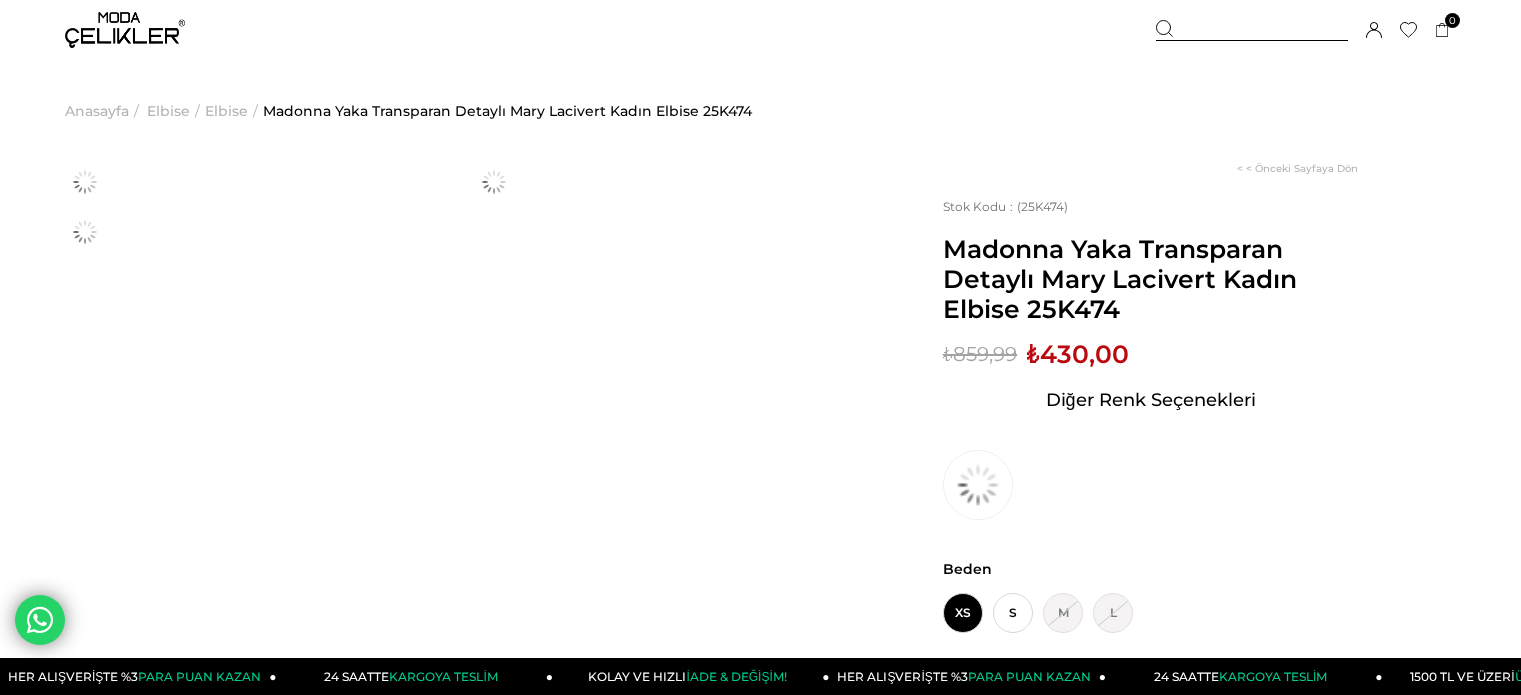 scroll, scrollTop: 0, scrollLeft: 0, axis: both 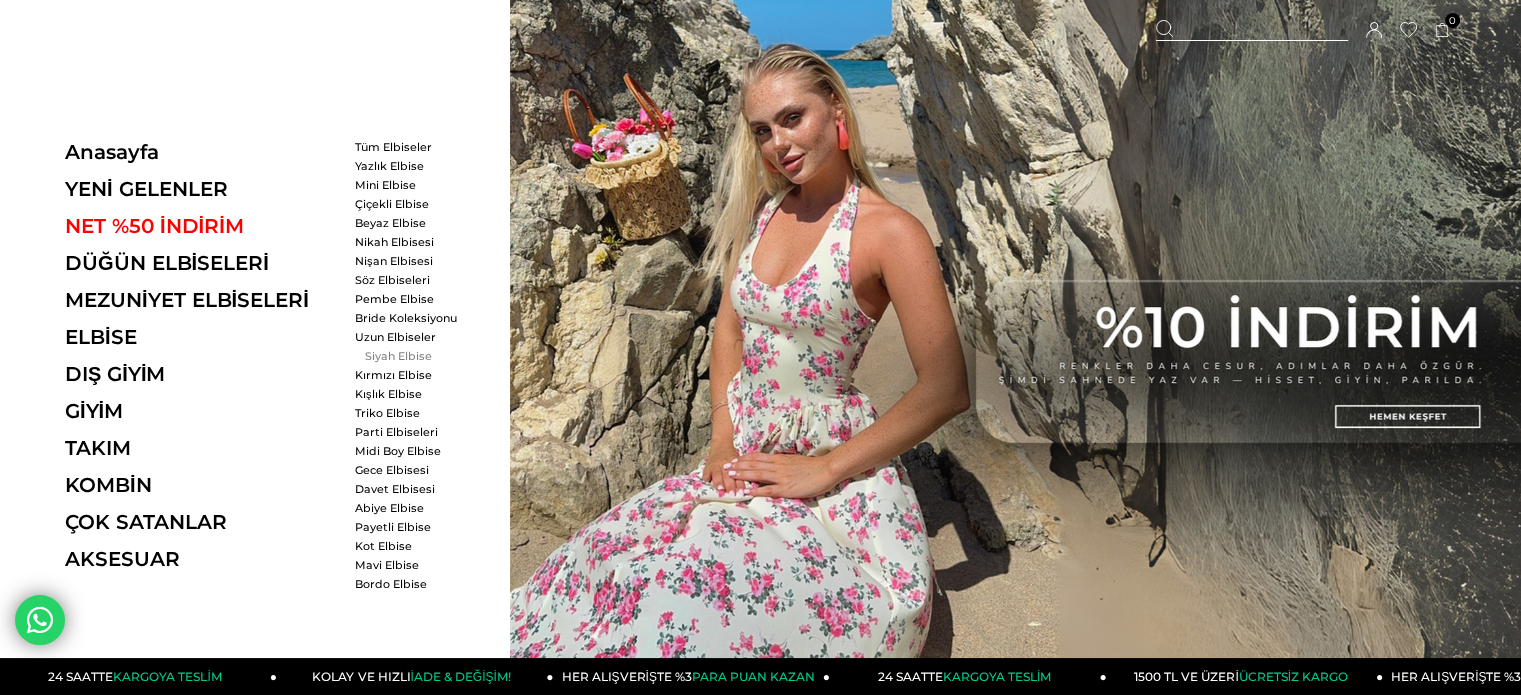 click on "Siyah Elbise" at bounding box center [412, 356] 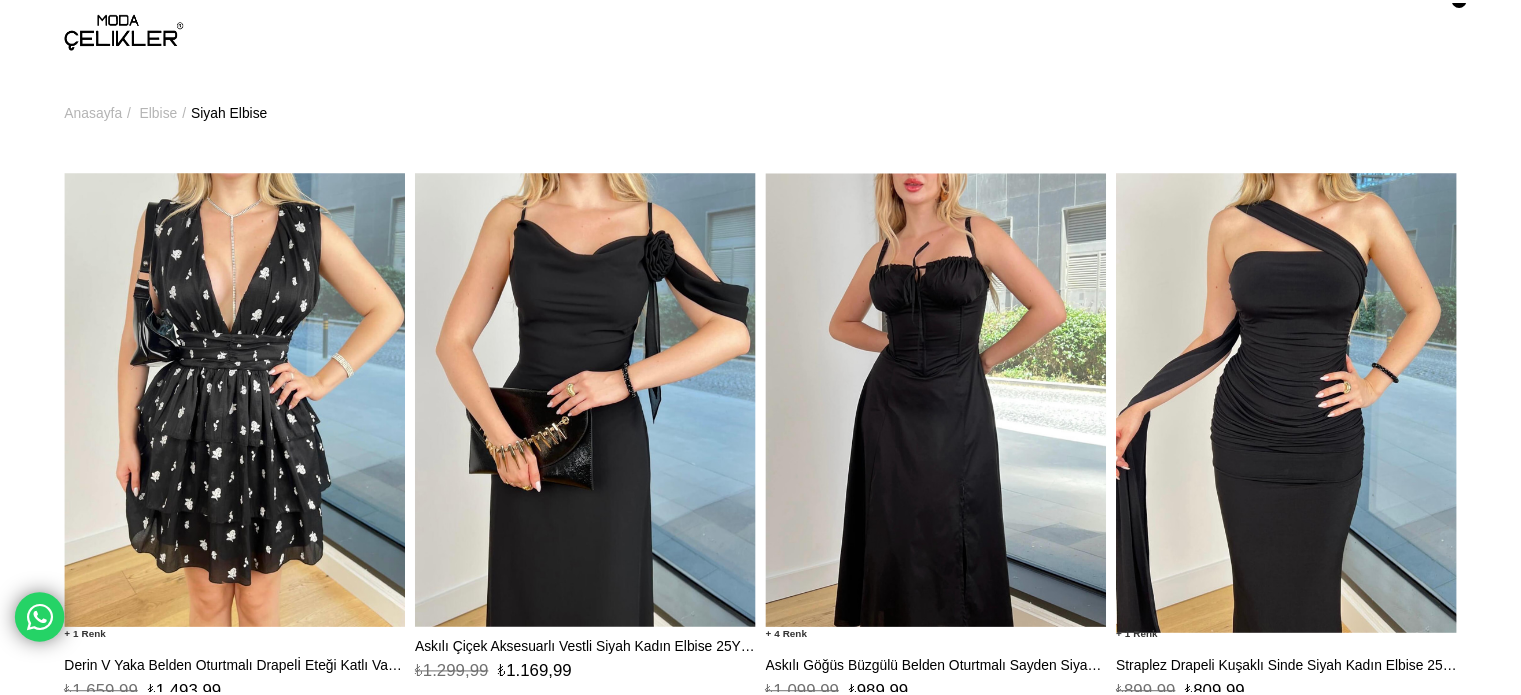 scroll, scrollTop: 0, scrollLeft: 0, axis: both 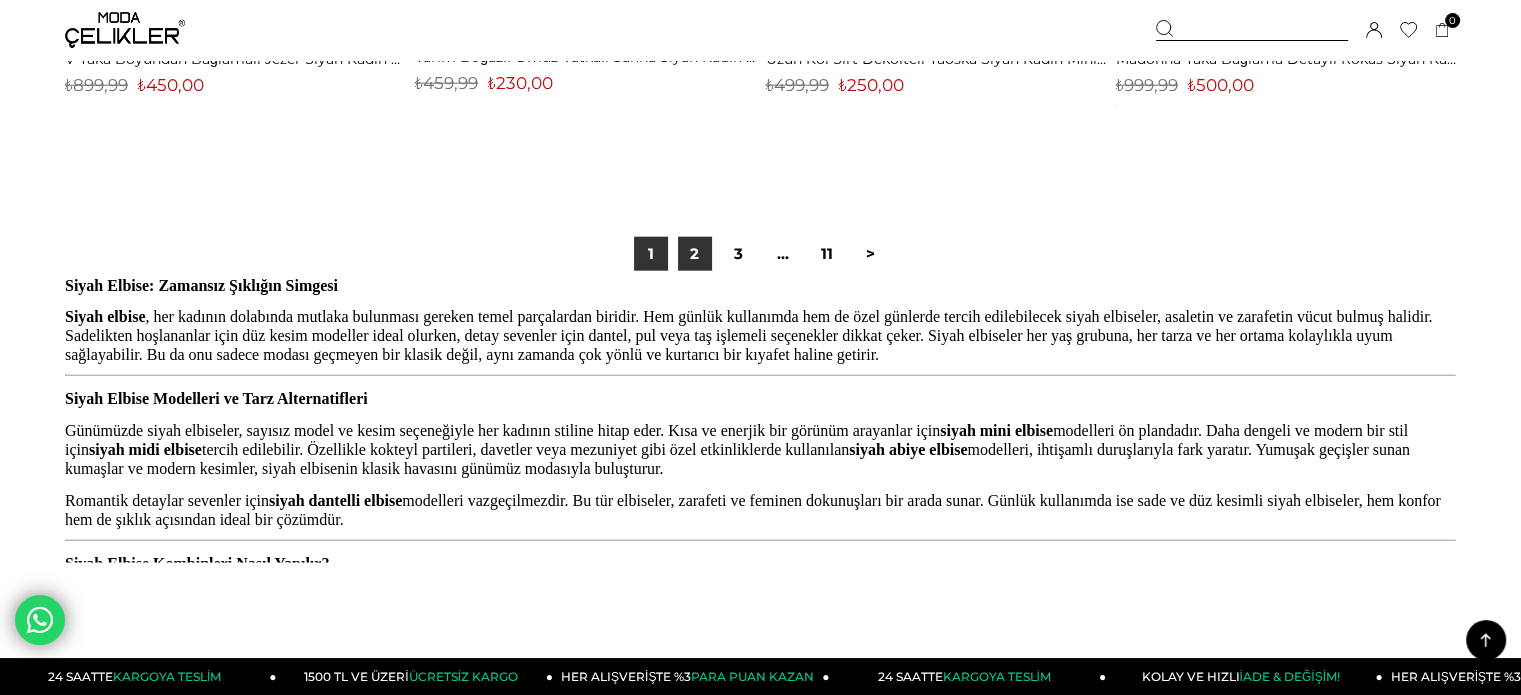 click on "2" at bounding box center [695, 254] 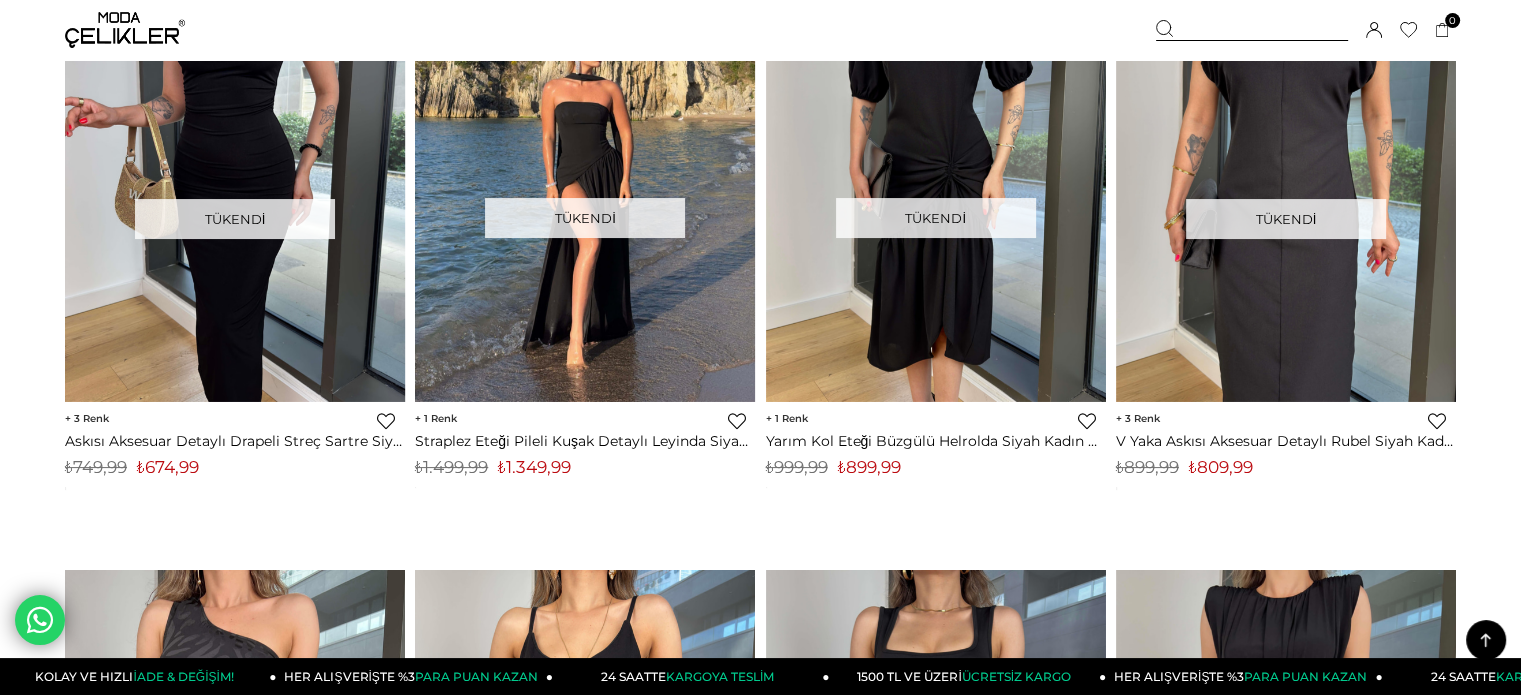 scroll, scrollTop: 7900, scrollLeft: 0, axis: vertical 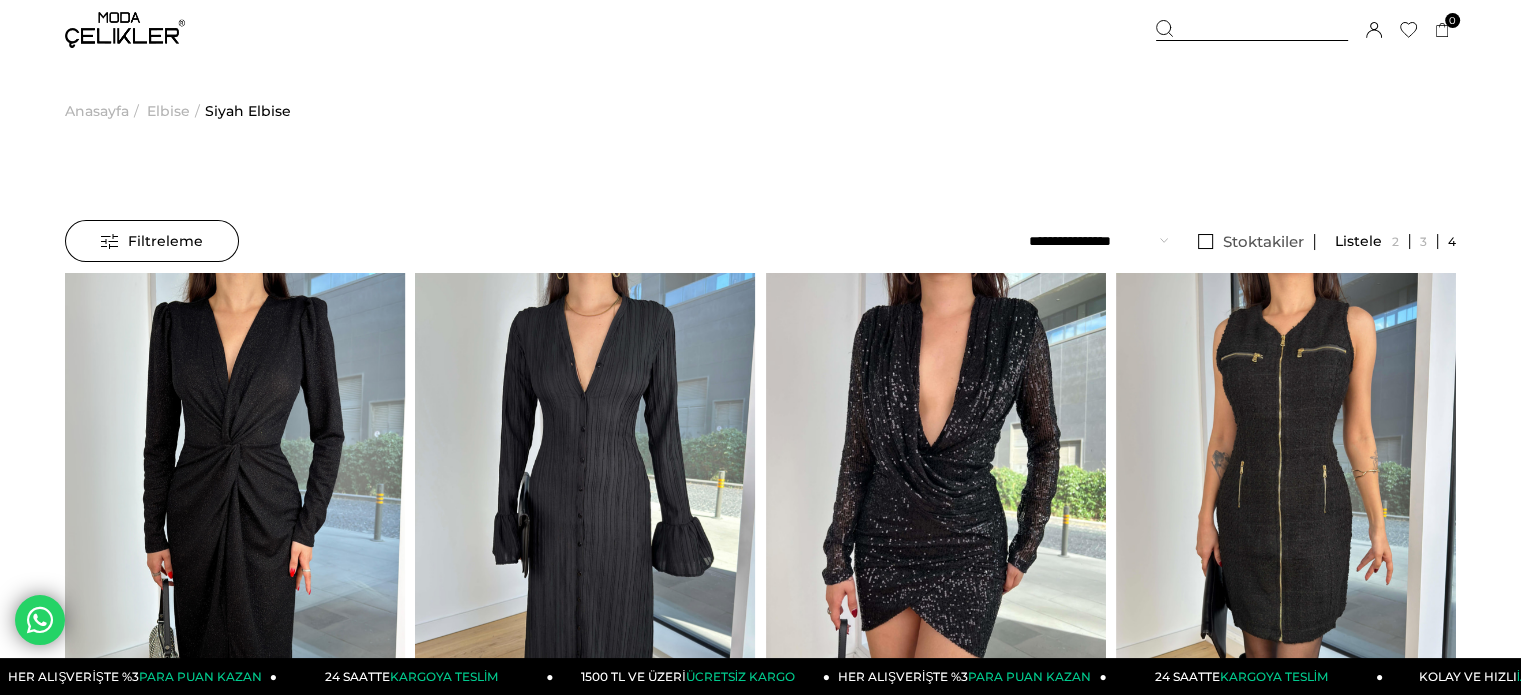 click on "Anasayfa" at bounding box center (97, 111) 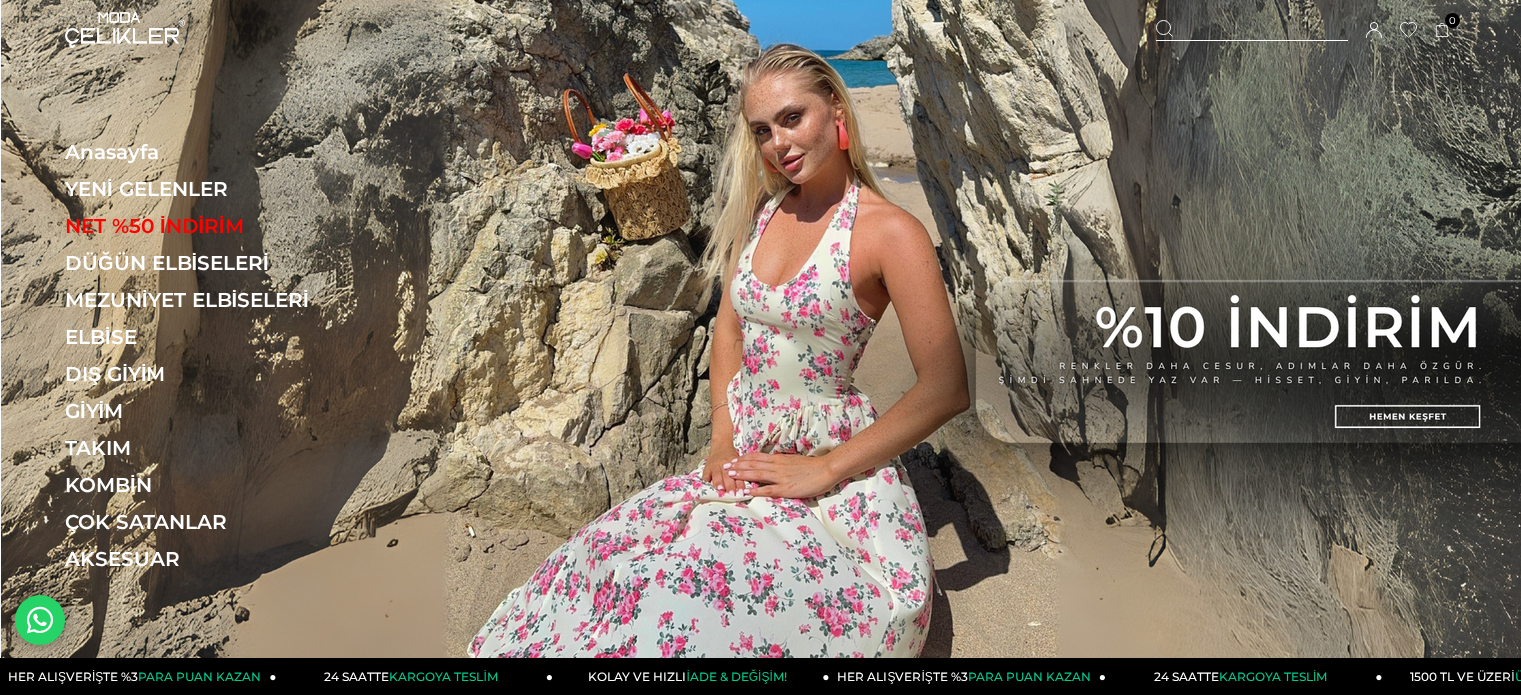 scroll, scrollTop: 0, scrollLeft: 0, axis: both 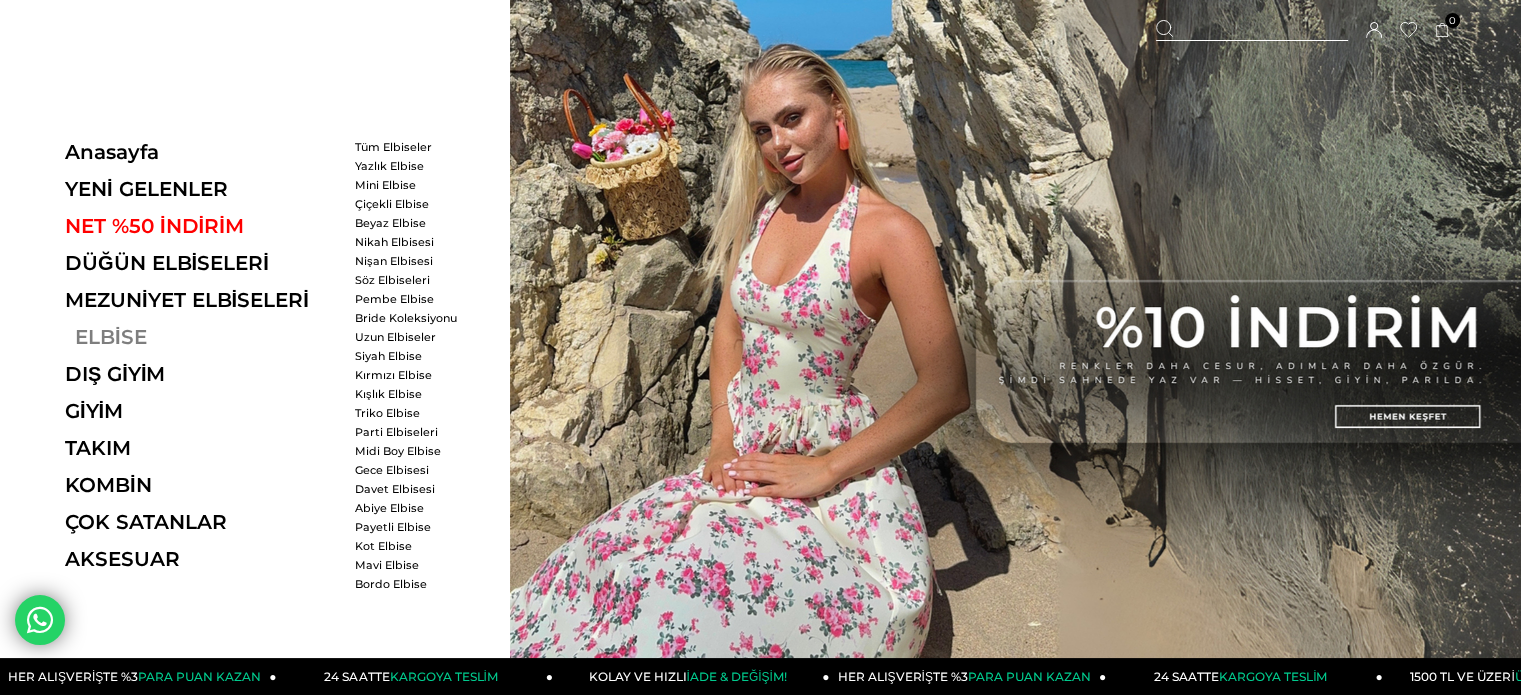 click on "ELBİSE" at bounding box center [202, 337] 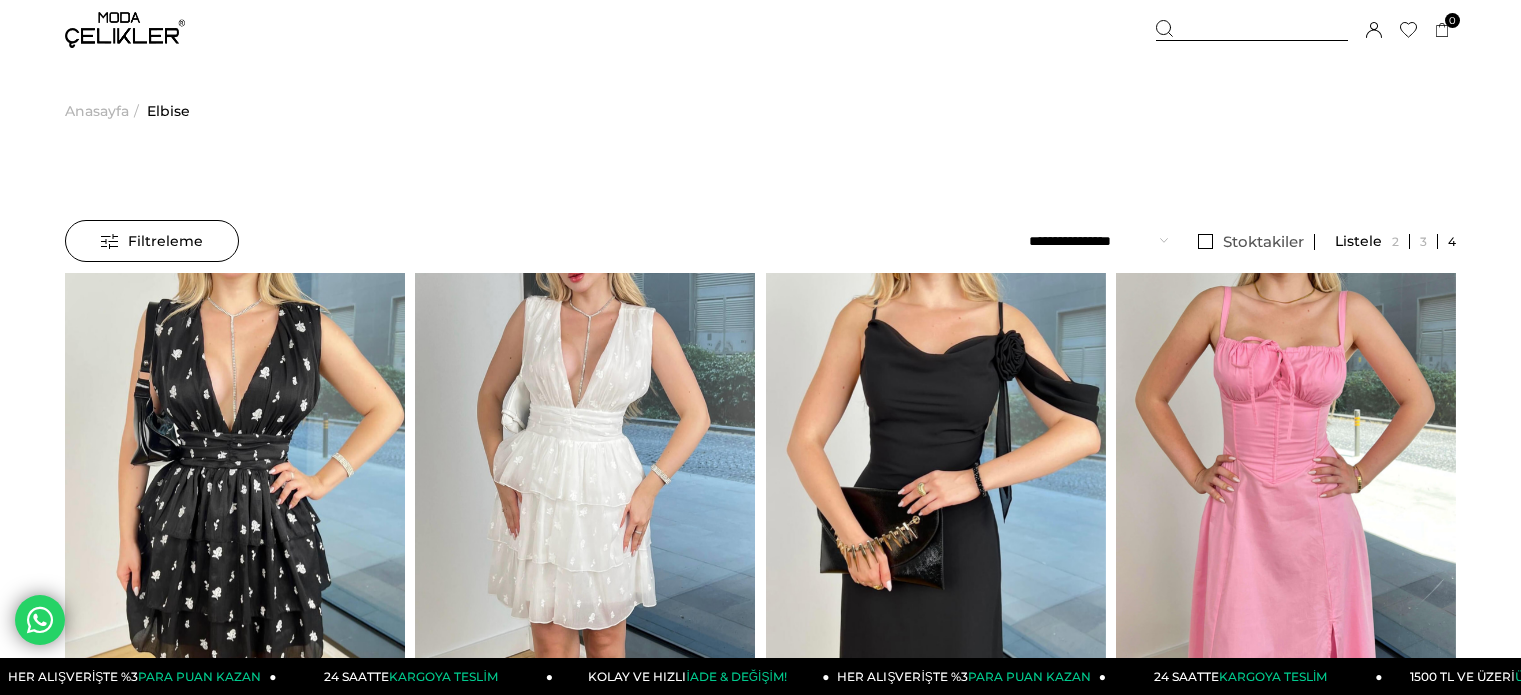 scroll, scrollTop: 0, scrollLeft: 0, axis: both 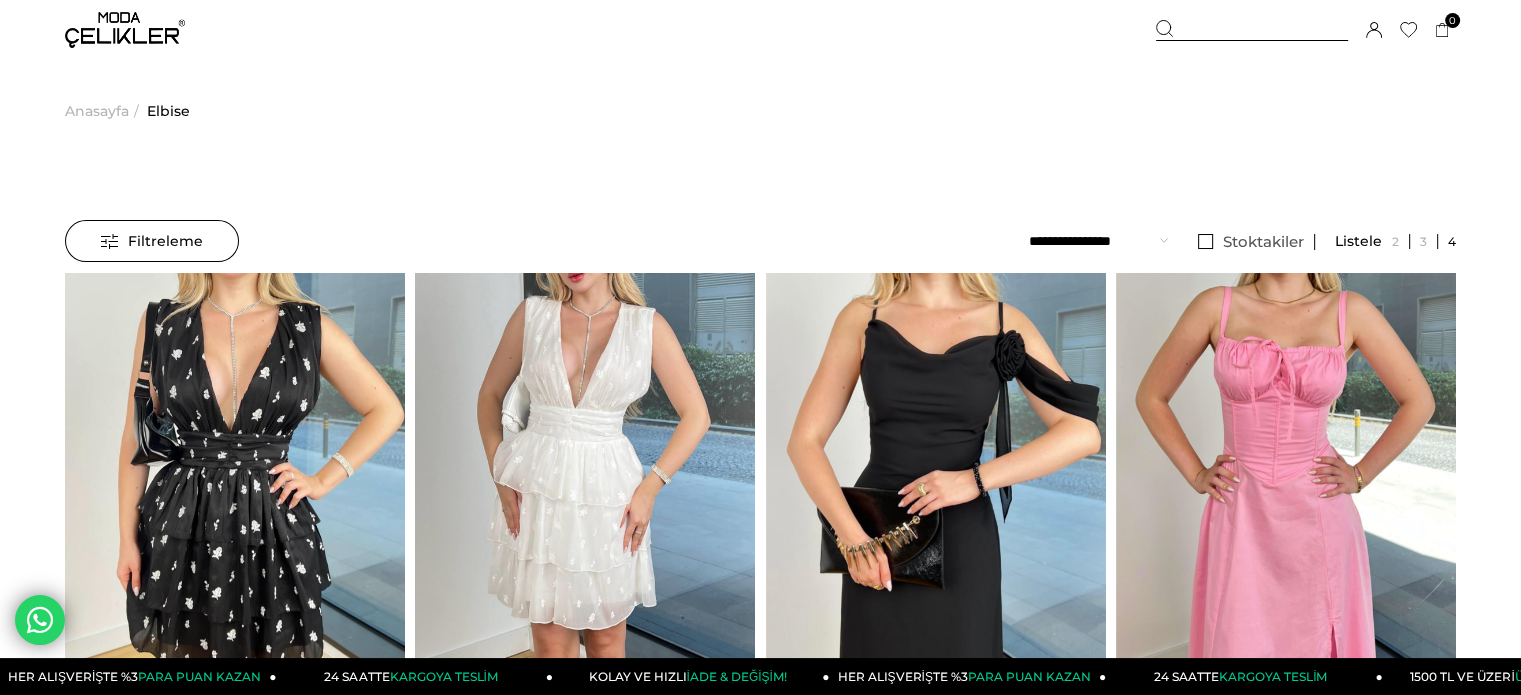 click on "Filtreleme" at bounding box center [152, 241] 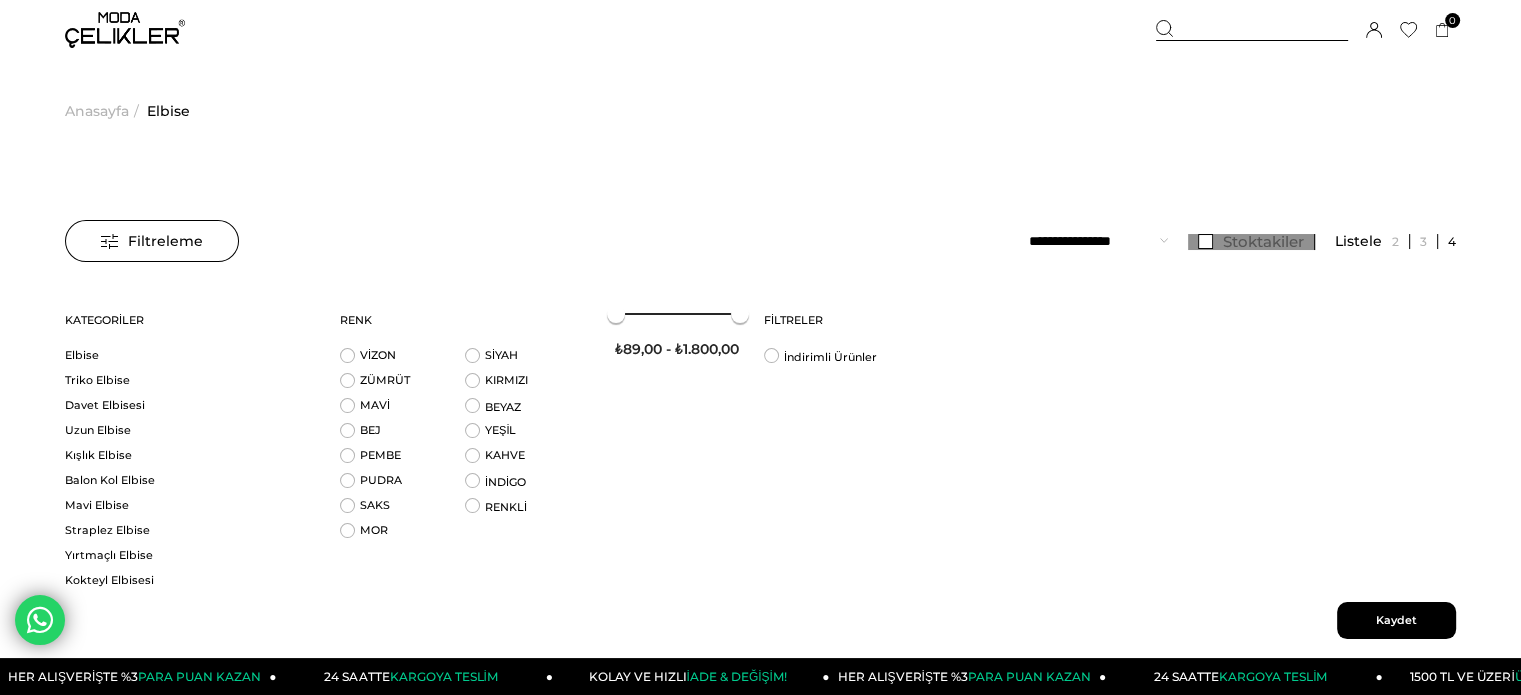 click on "Stoktakiler" at bounding box center [1263, 241] 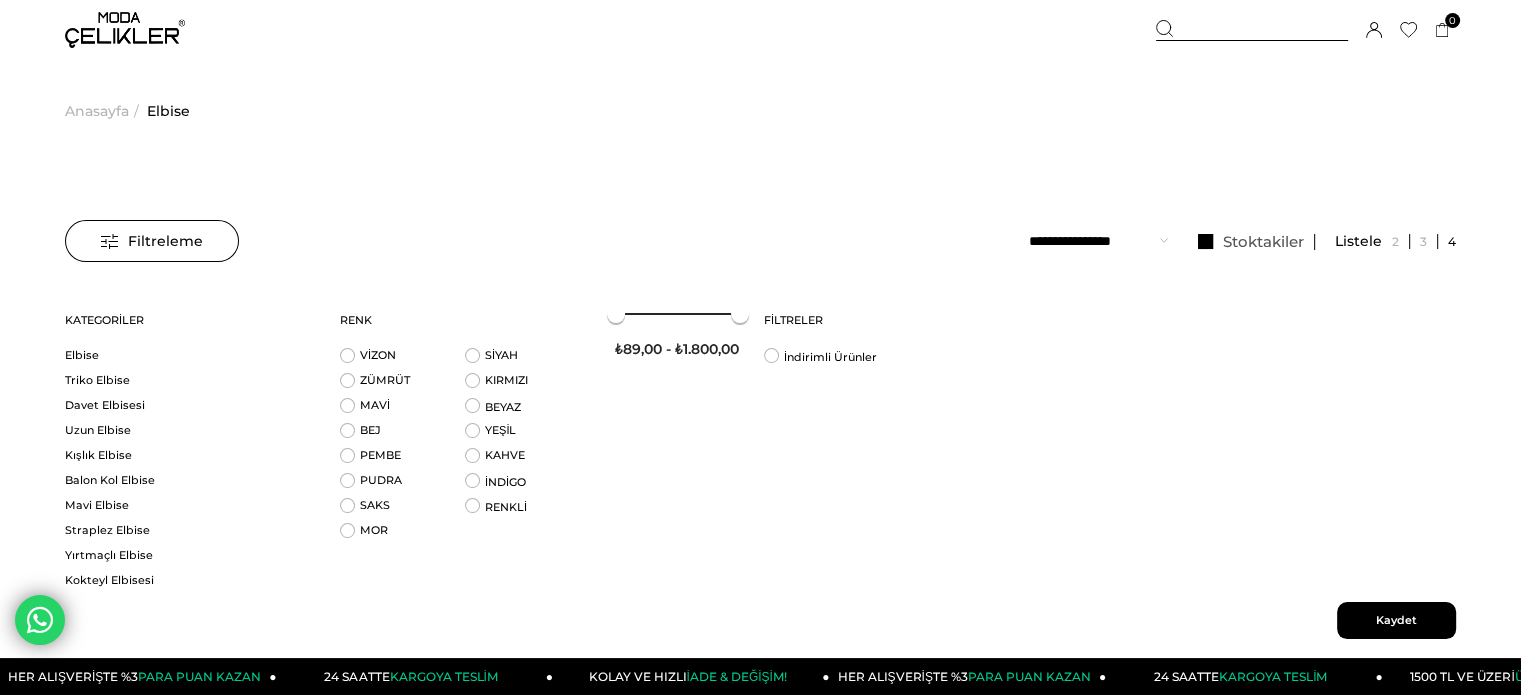 click on "Kaydet" at bounding box center [1396, 620] 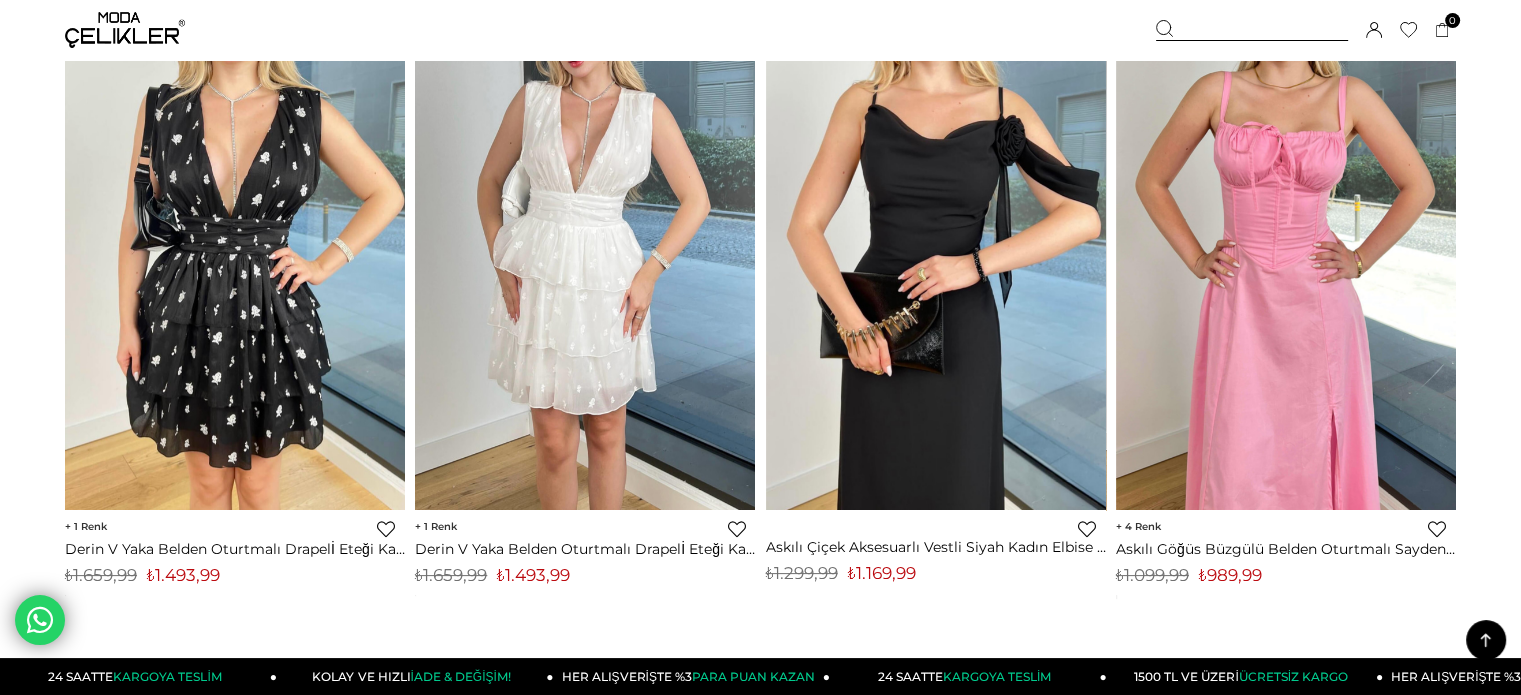 scroll, scrollTop: 0, scrollLeft: 0, axis: both 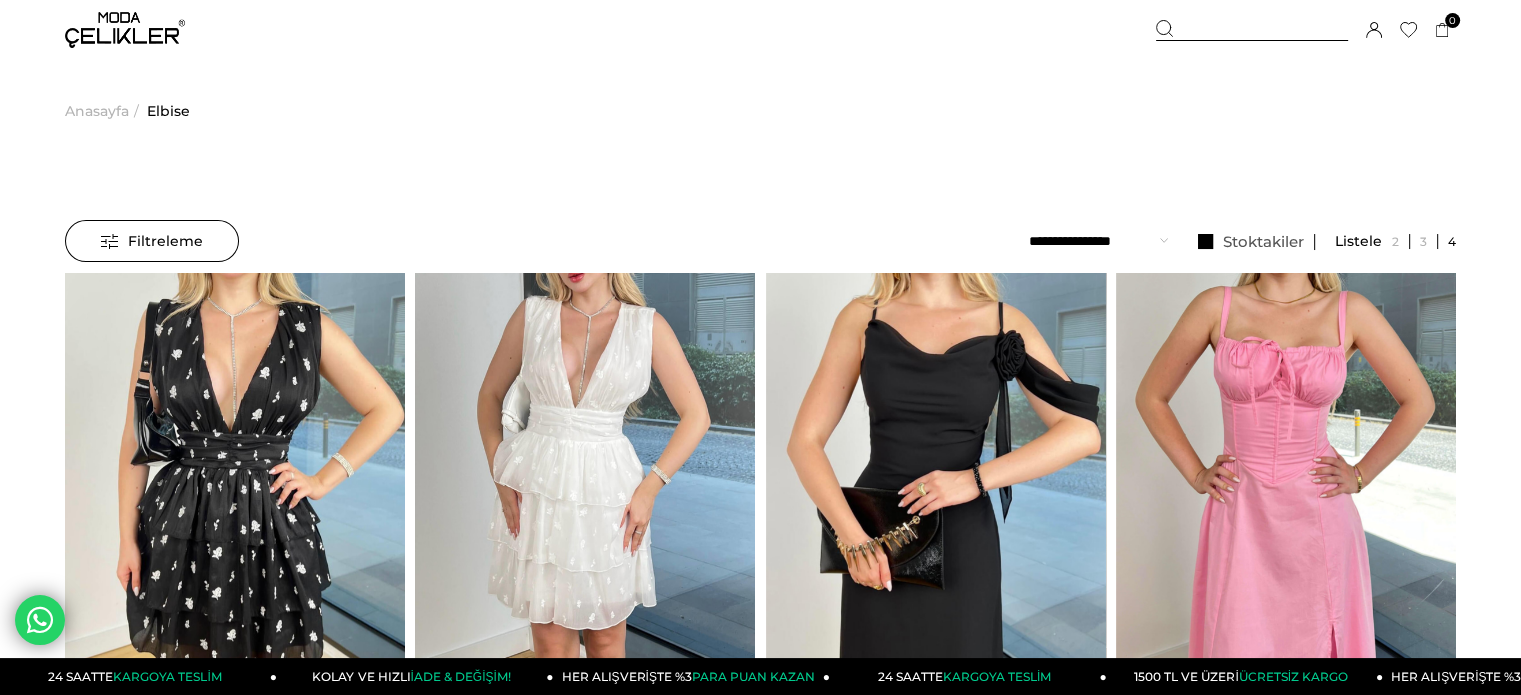 click at bounding box center [1447, 241] 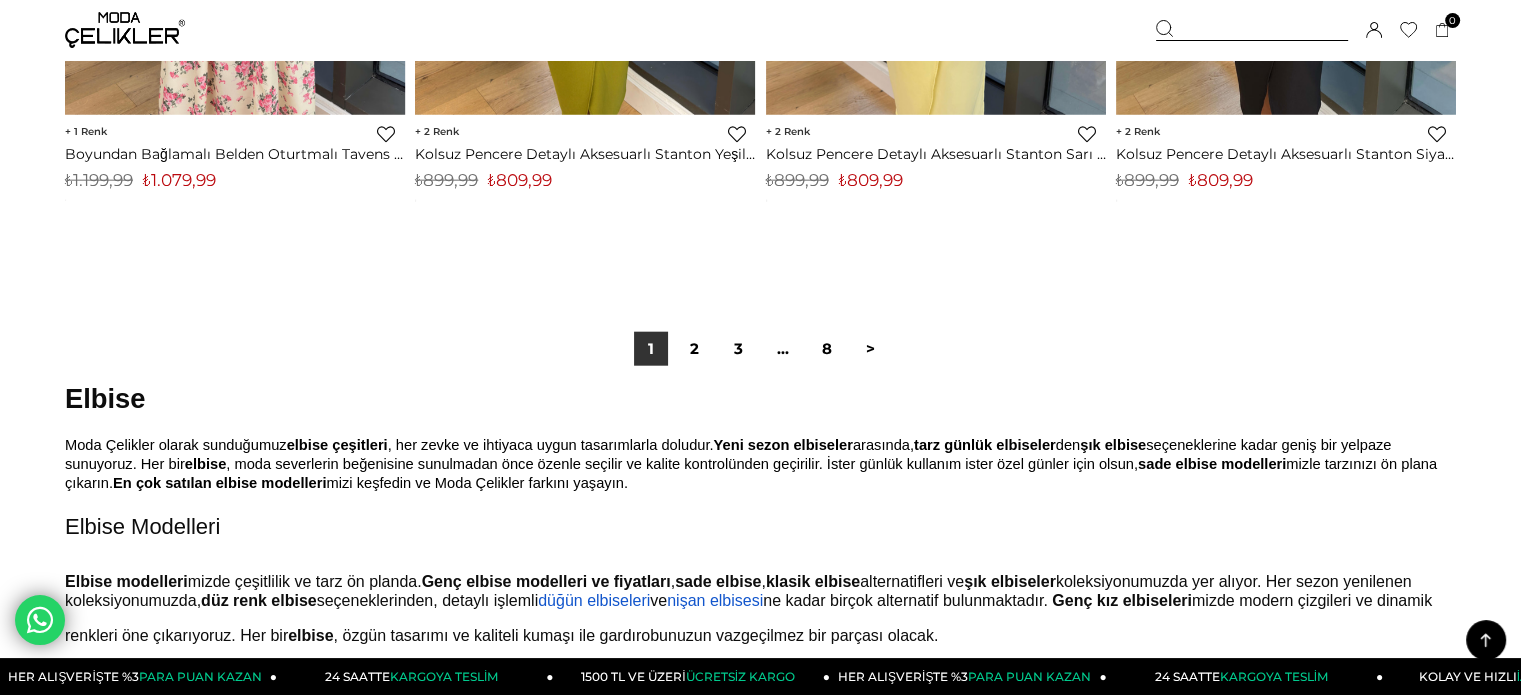 scroll, scrollTop: 12416, scrollLeft: 0, axis: vertical 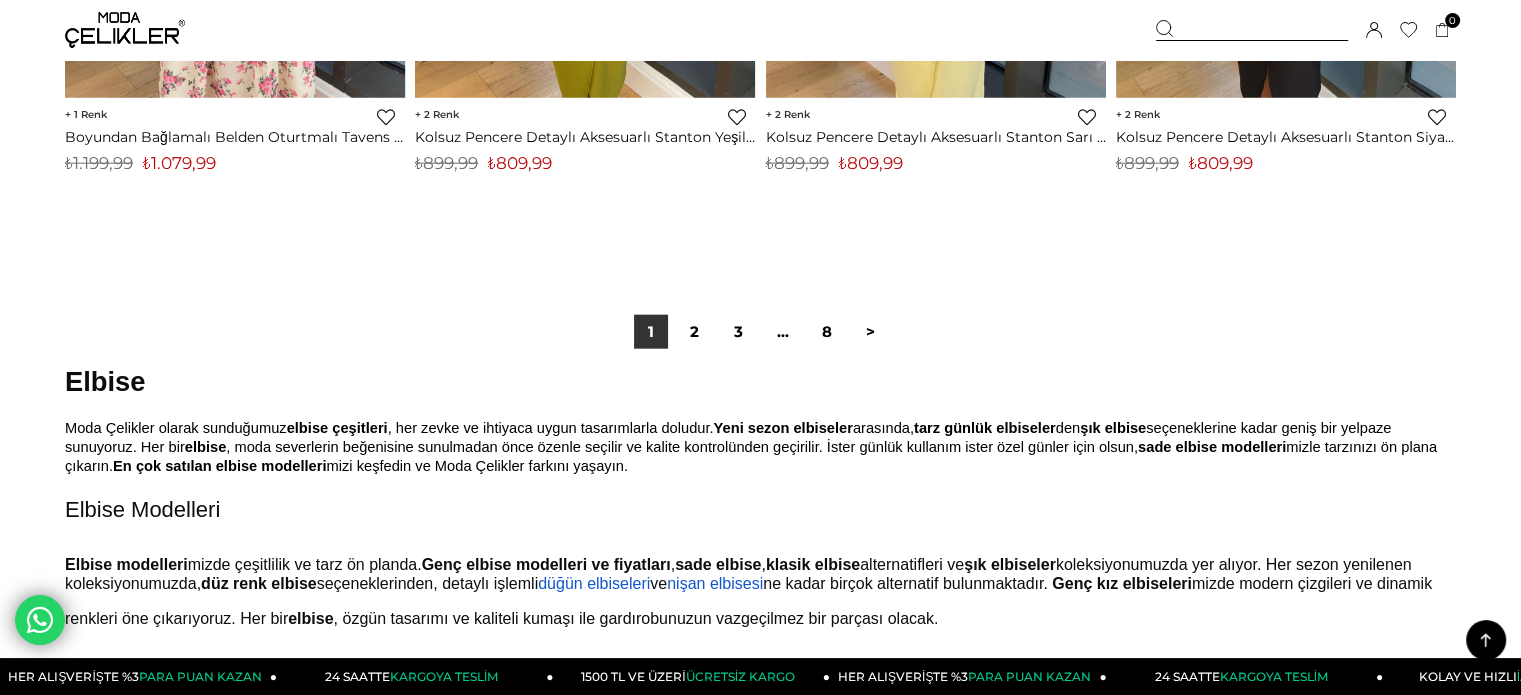 click on "1
2
3
...
8
>" at bounding box center (761, 332) 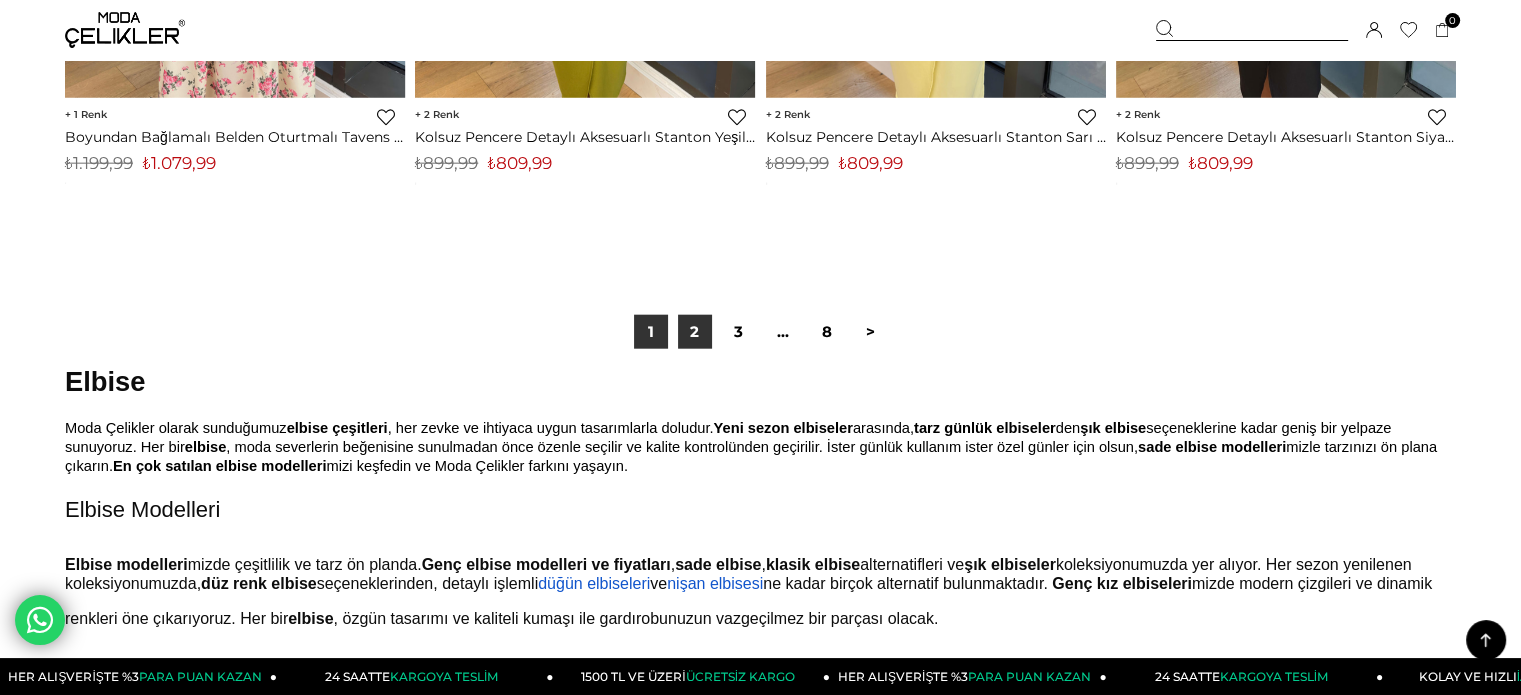 click on "2" at bounding box center [695, 332] 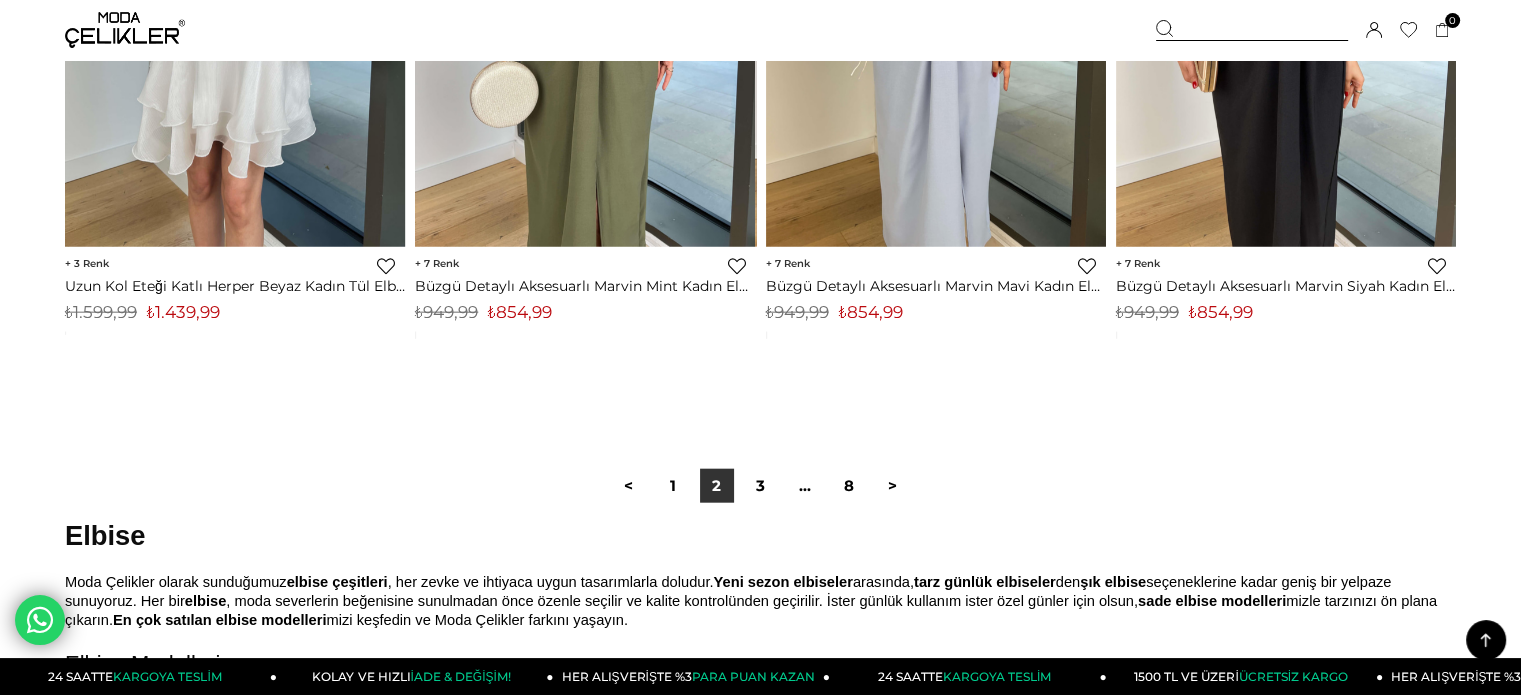 scroll, scrollTop: 12500, scrollLeft: 0, axis: vertical 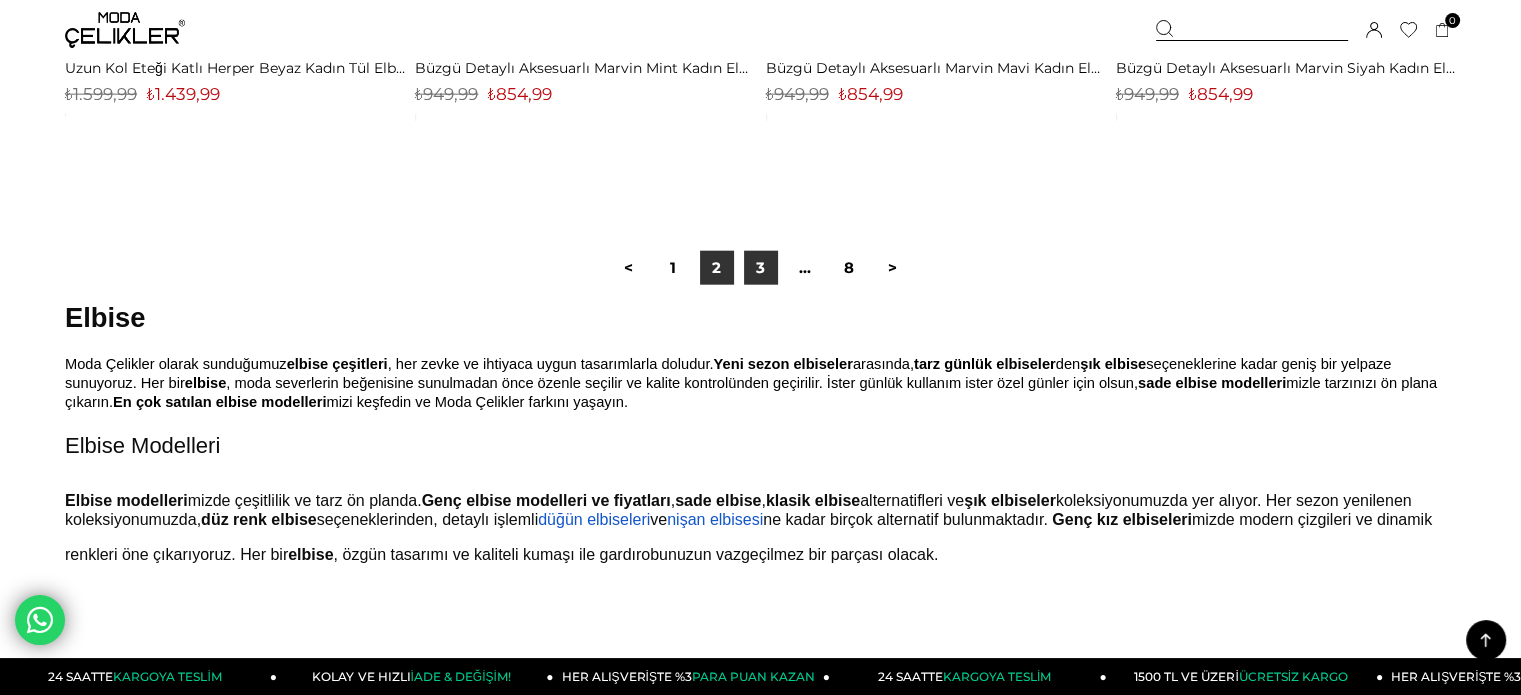 click on "3" at bounding box center (761, 268) 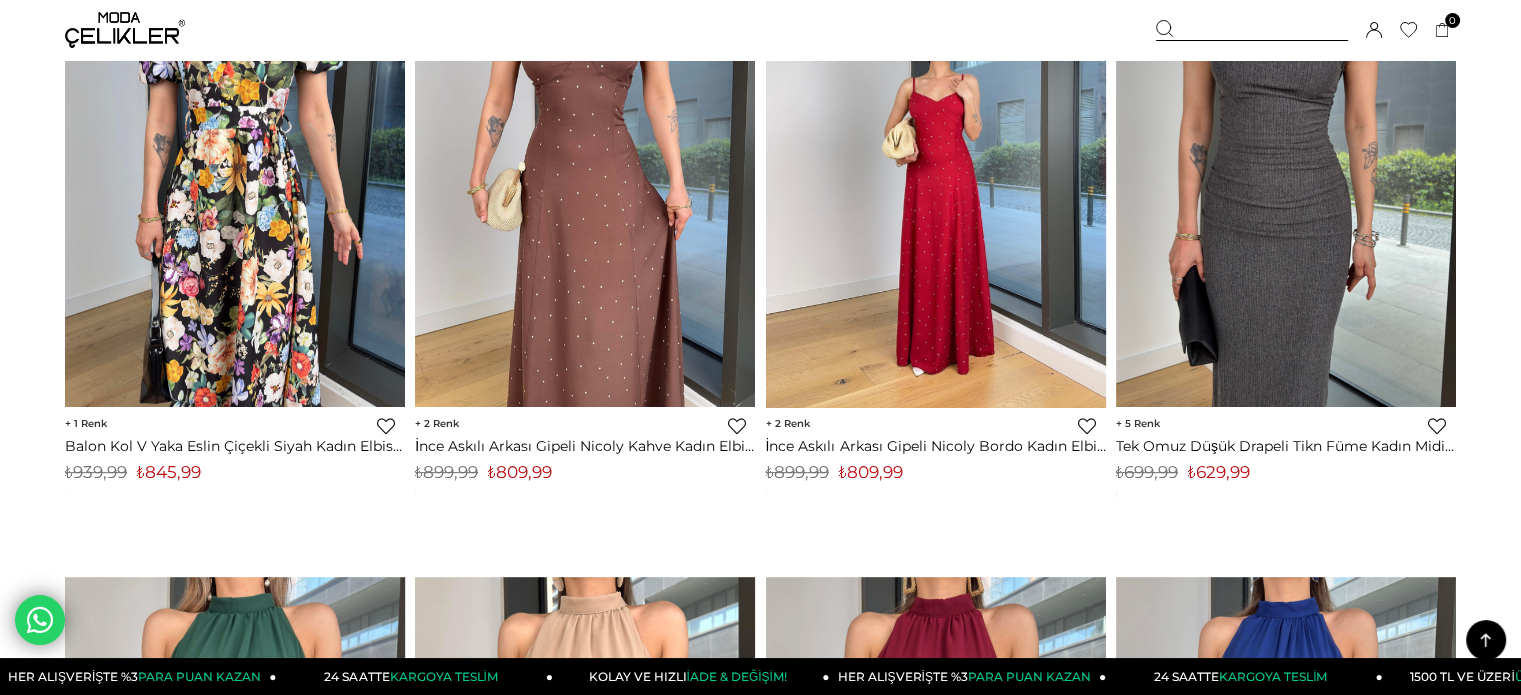 scroll, scrollTop: 8400, scrollLeft: 0, axis: vertical 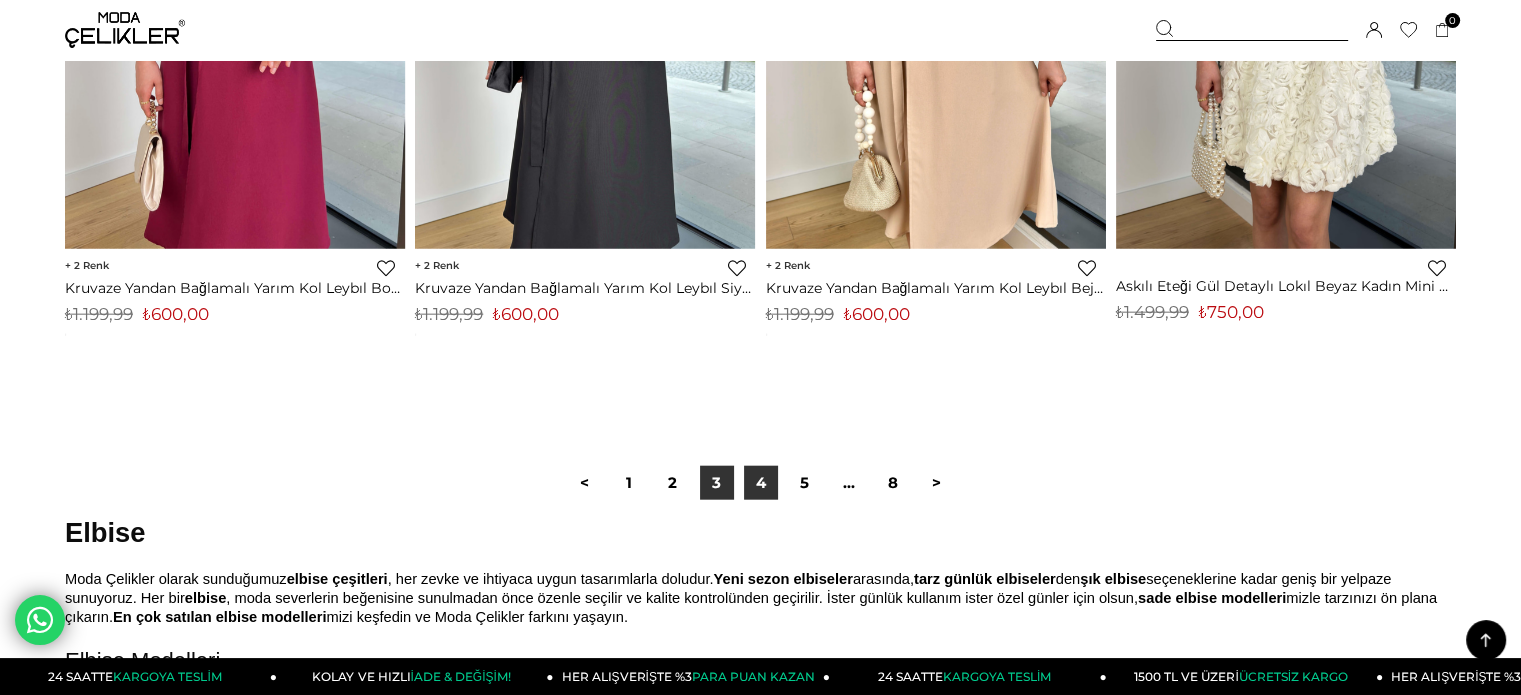click on "4" at bounding box center (761, 483) 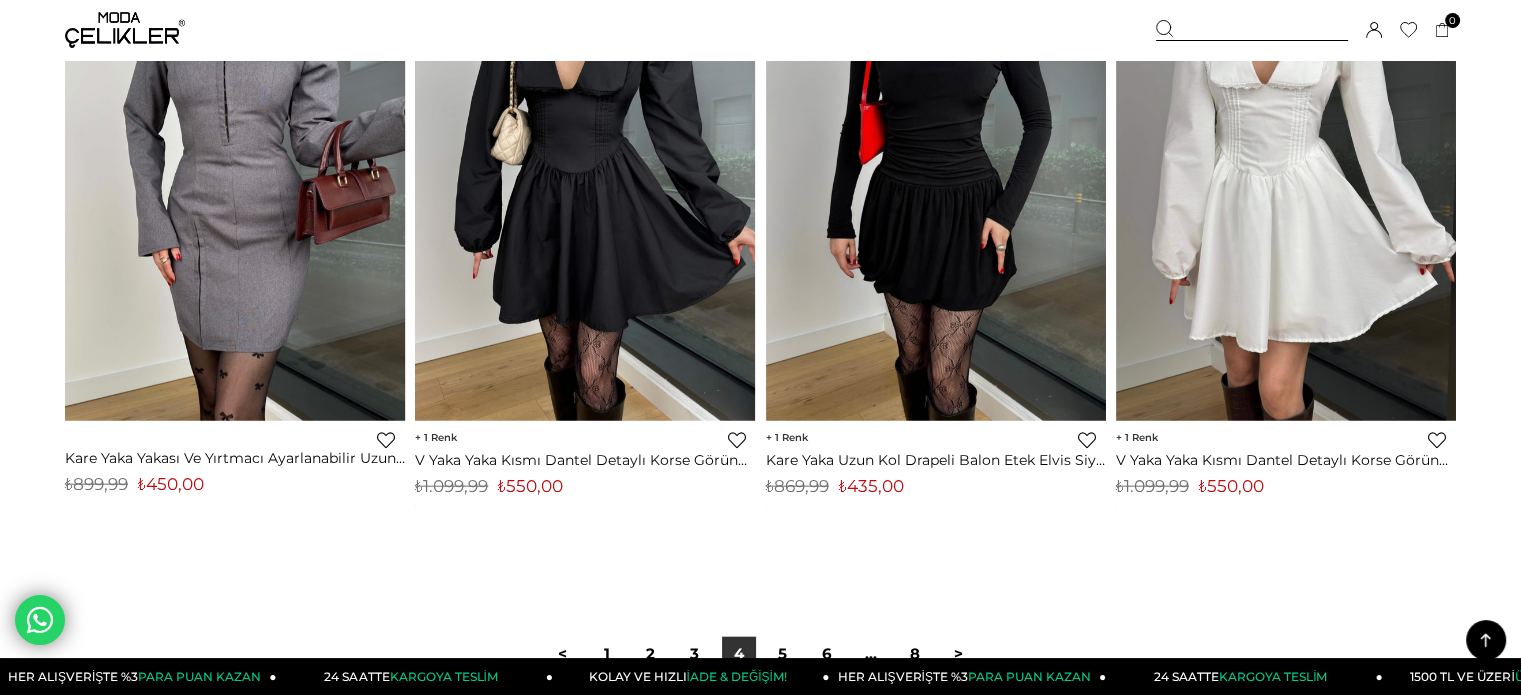scroll, scrollTop: 12300, scrollLeft: 0, axis: vertical 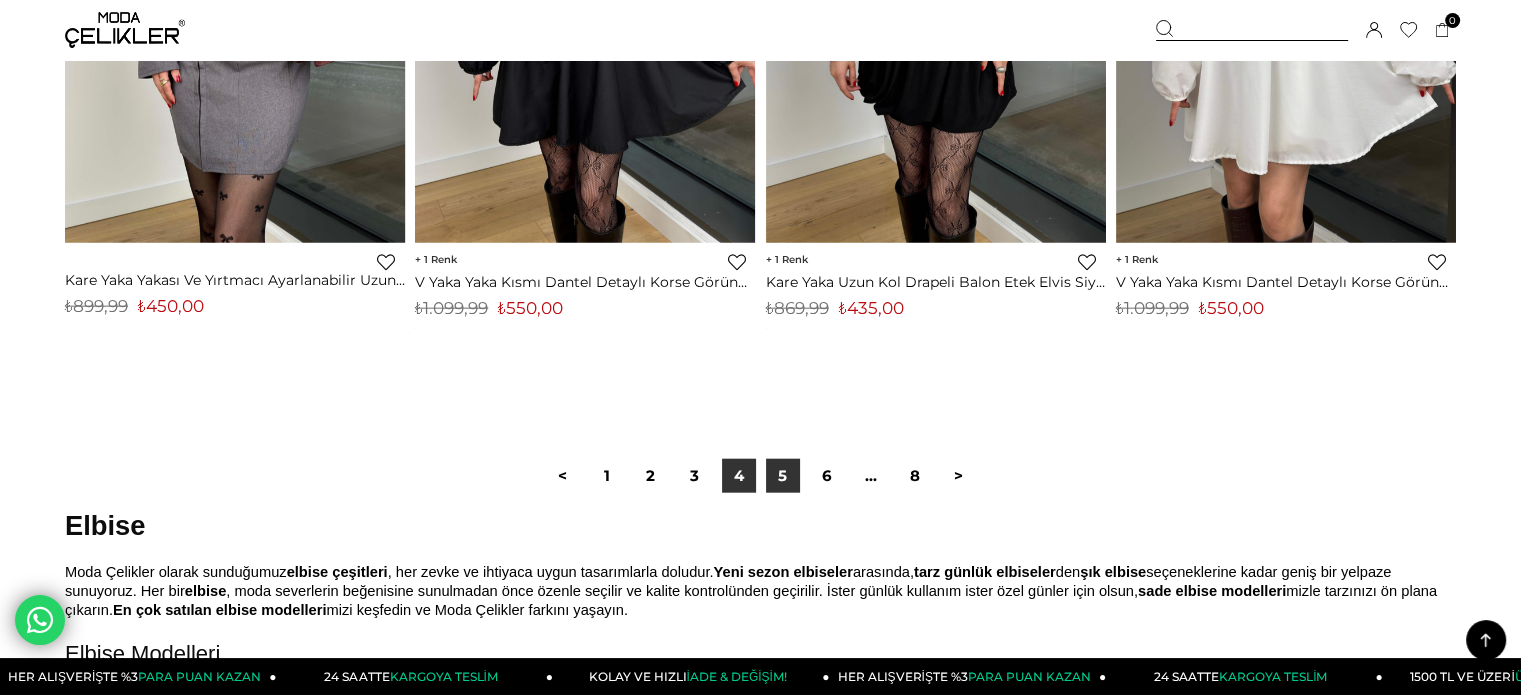 click on "5" at bounding box center [783, 476] 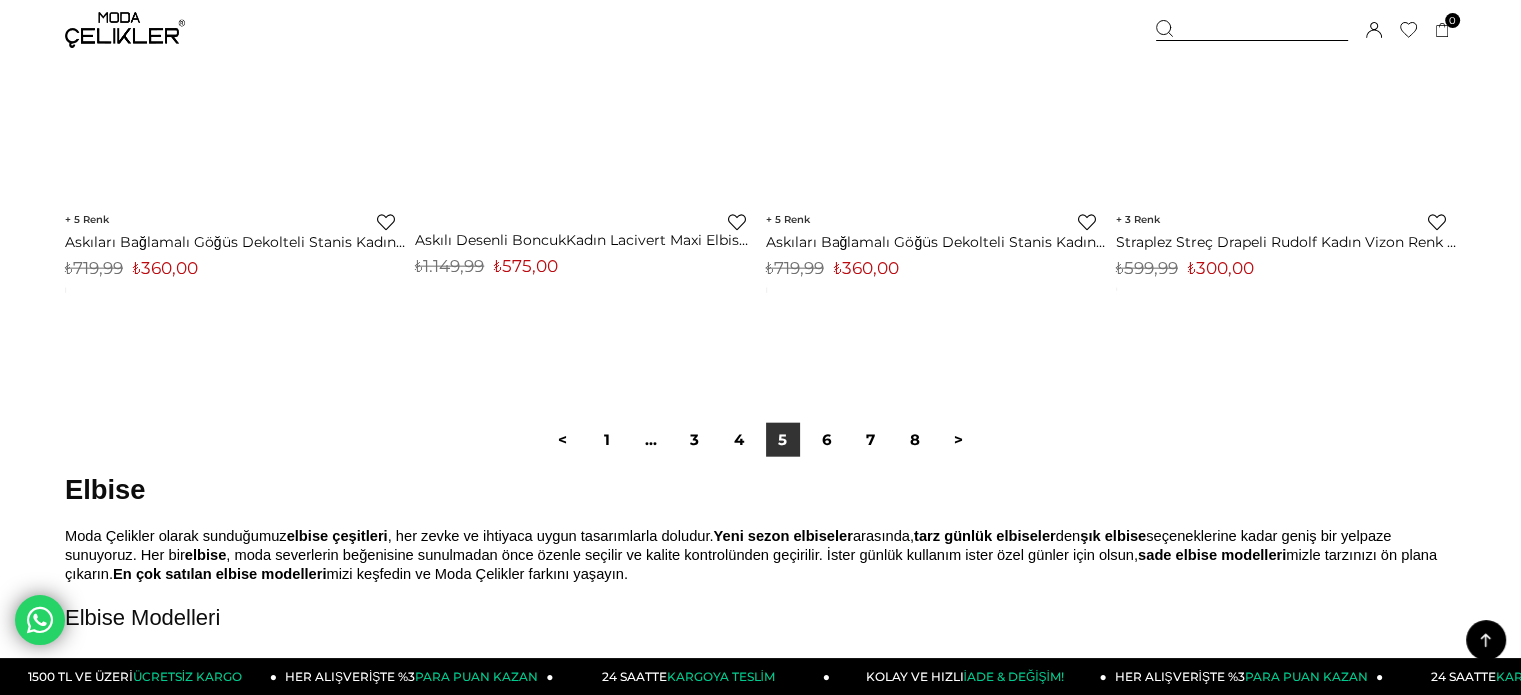 scroll, scrollTop: 12600, scrollLeft: 0, axis: vertical 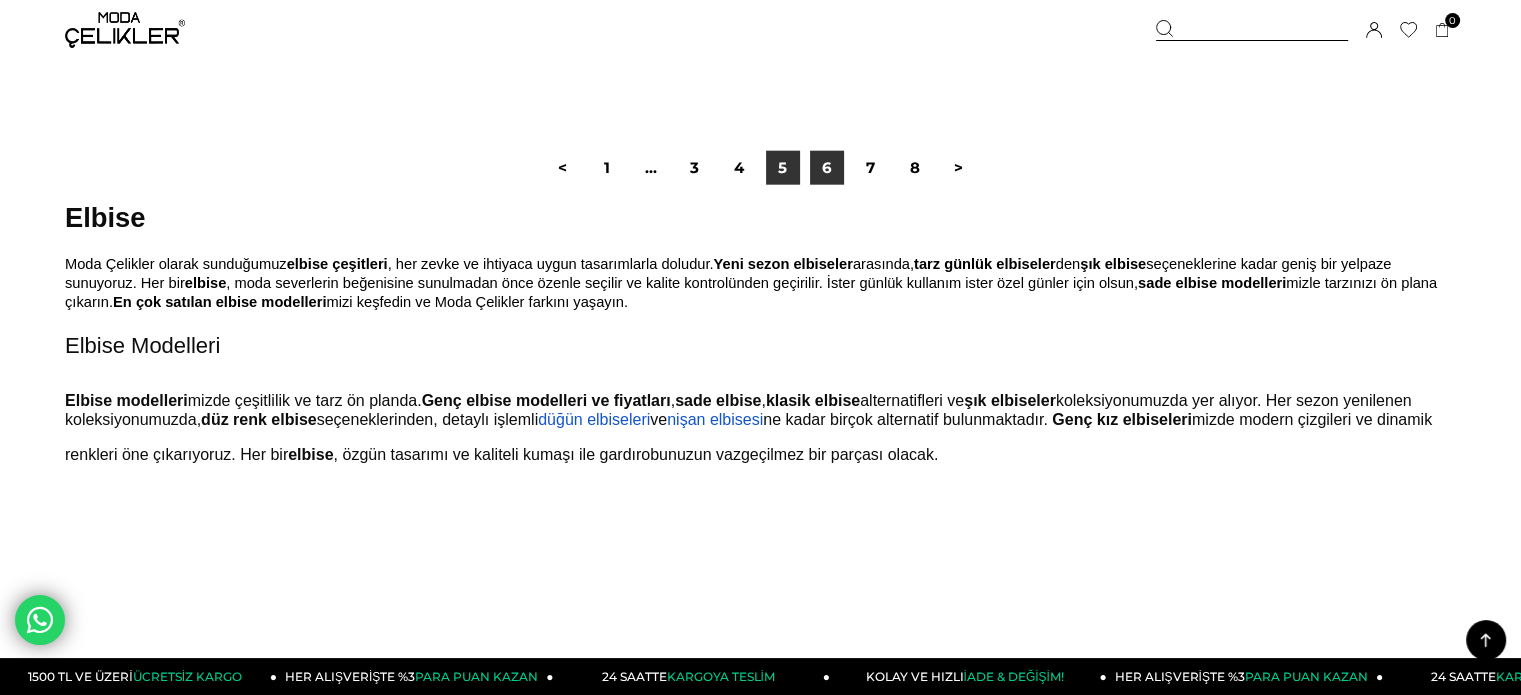 click on "6" at bounding box center (827, 168) 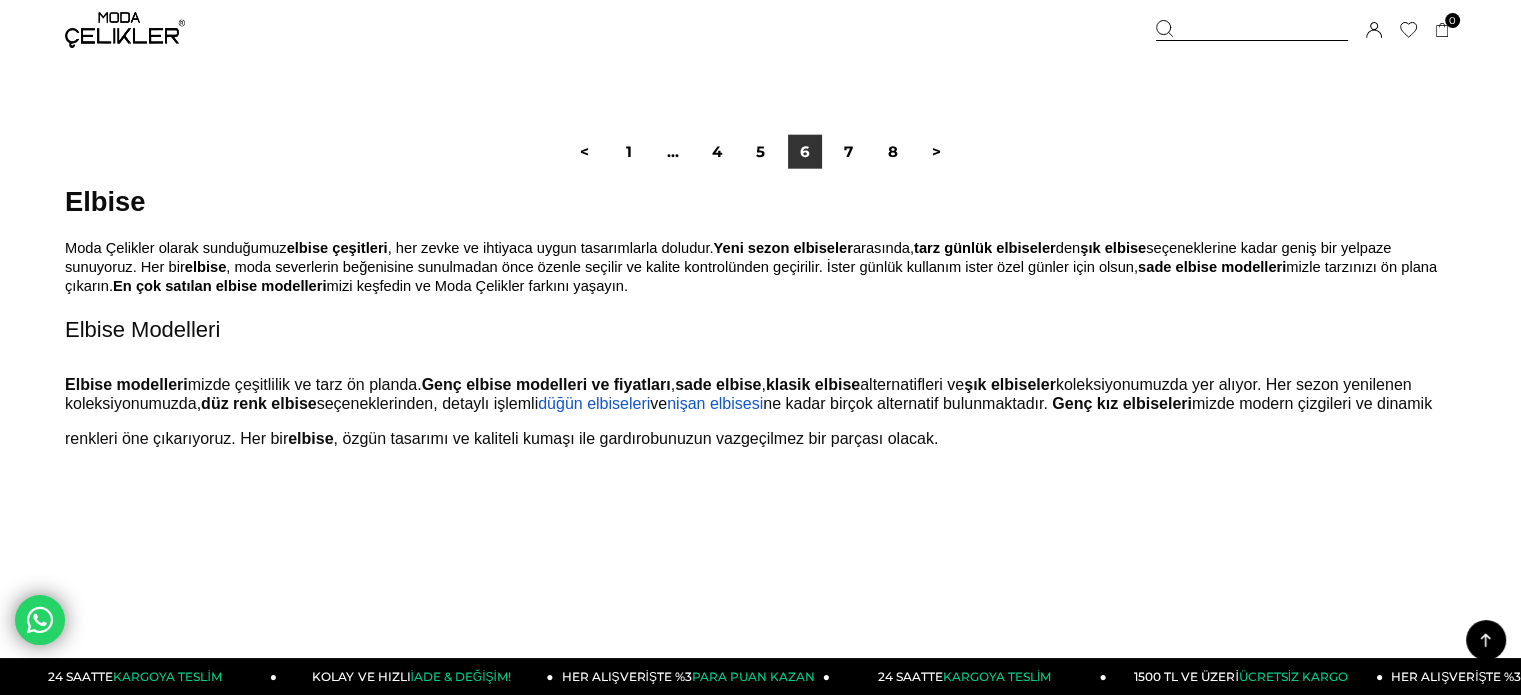 scroll, scrollTop: 12700, scrollLeft: 0, axis: vertical 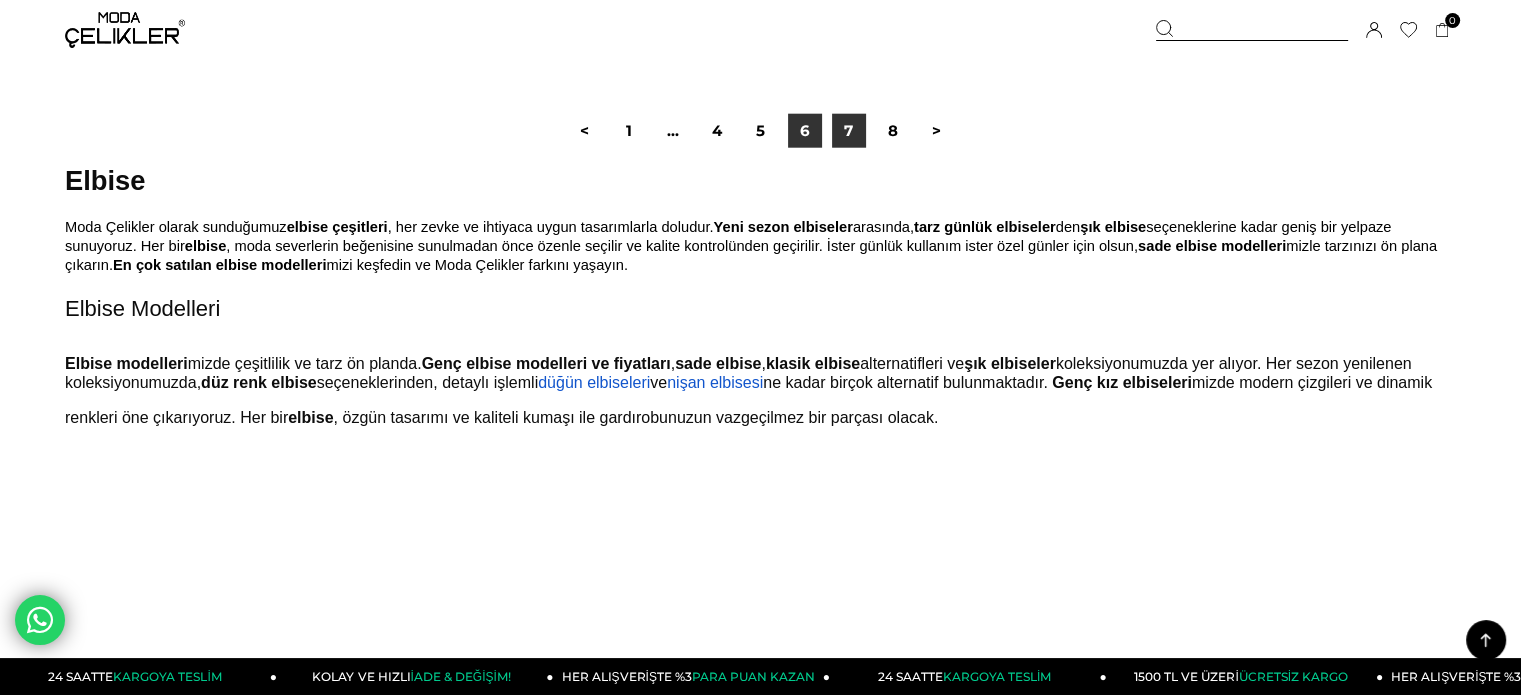click on "7" at bounding box center [849, 131] 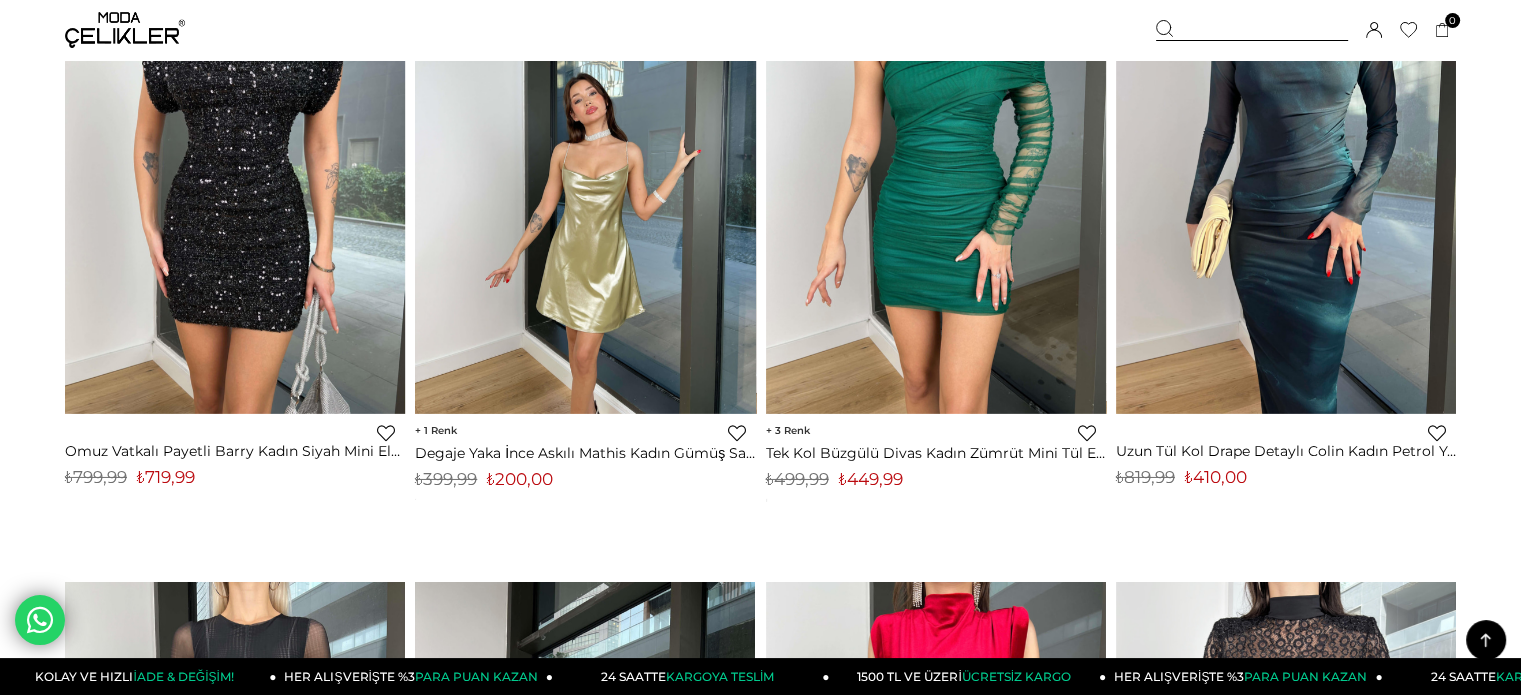 scroll, scrollTop: 6600, scrollLeft: 0, axis: vertical 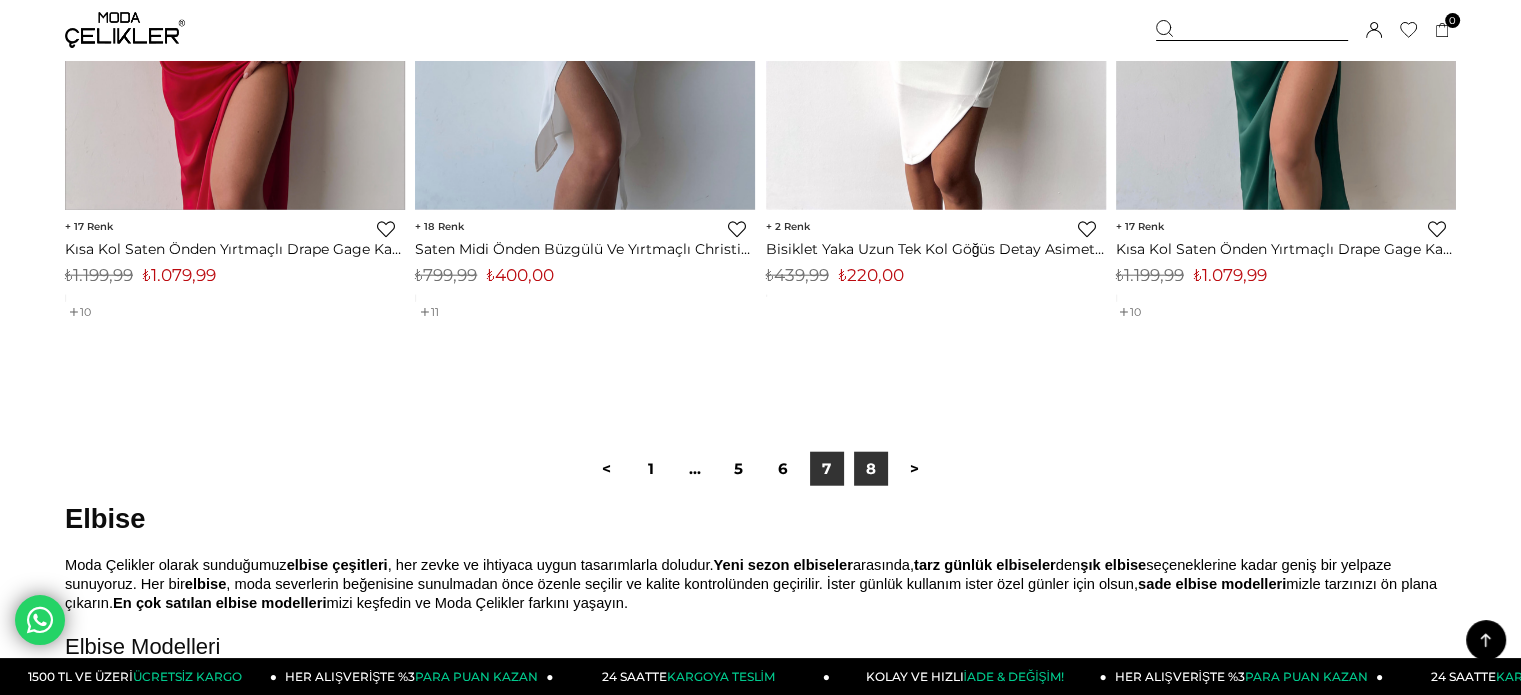 click on "8" at bounding box center [871, 469] 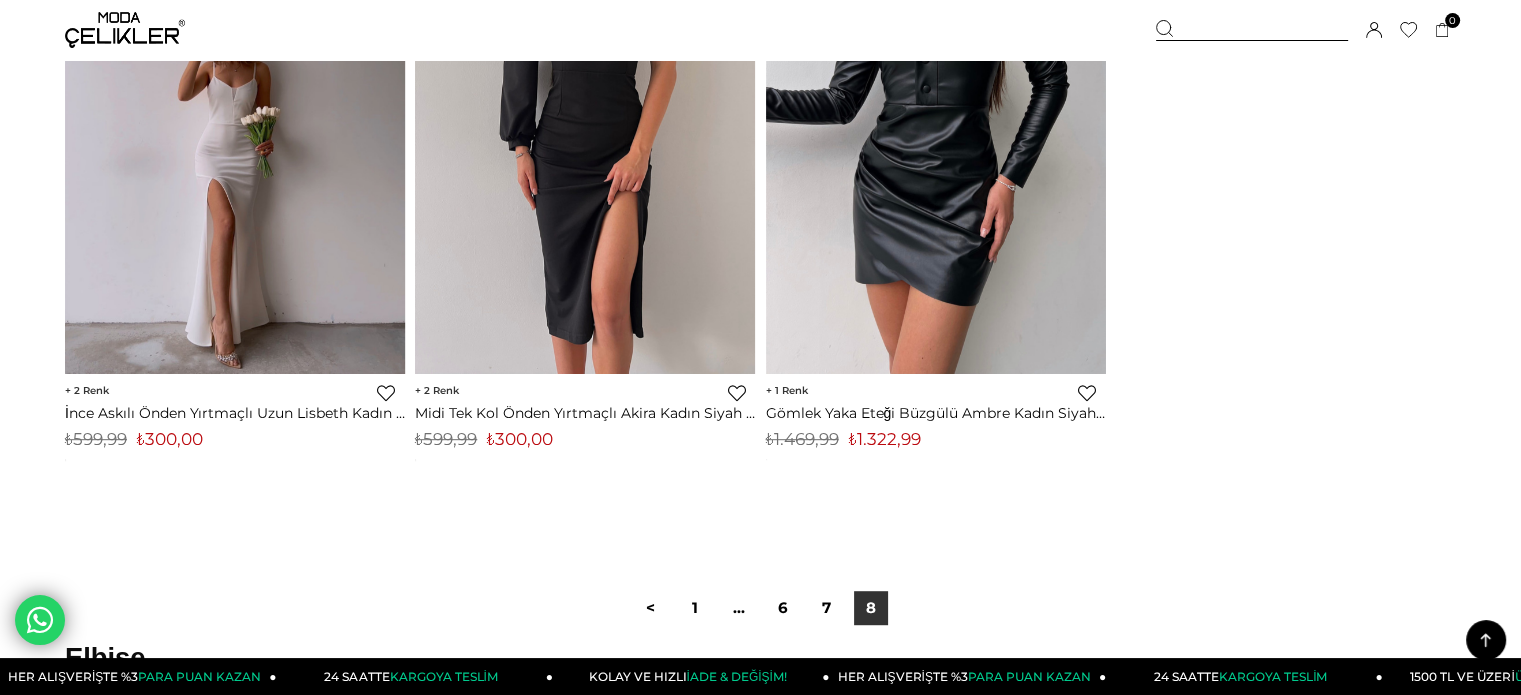 scroll, scrollTop: 1000, scrollLeft: 0, axis: vertical 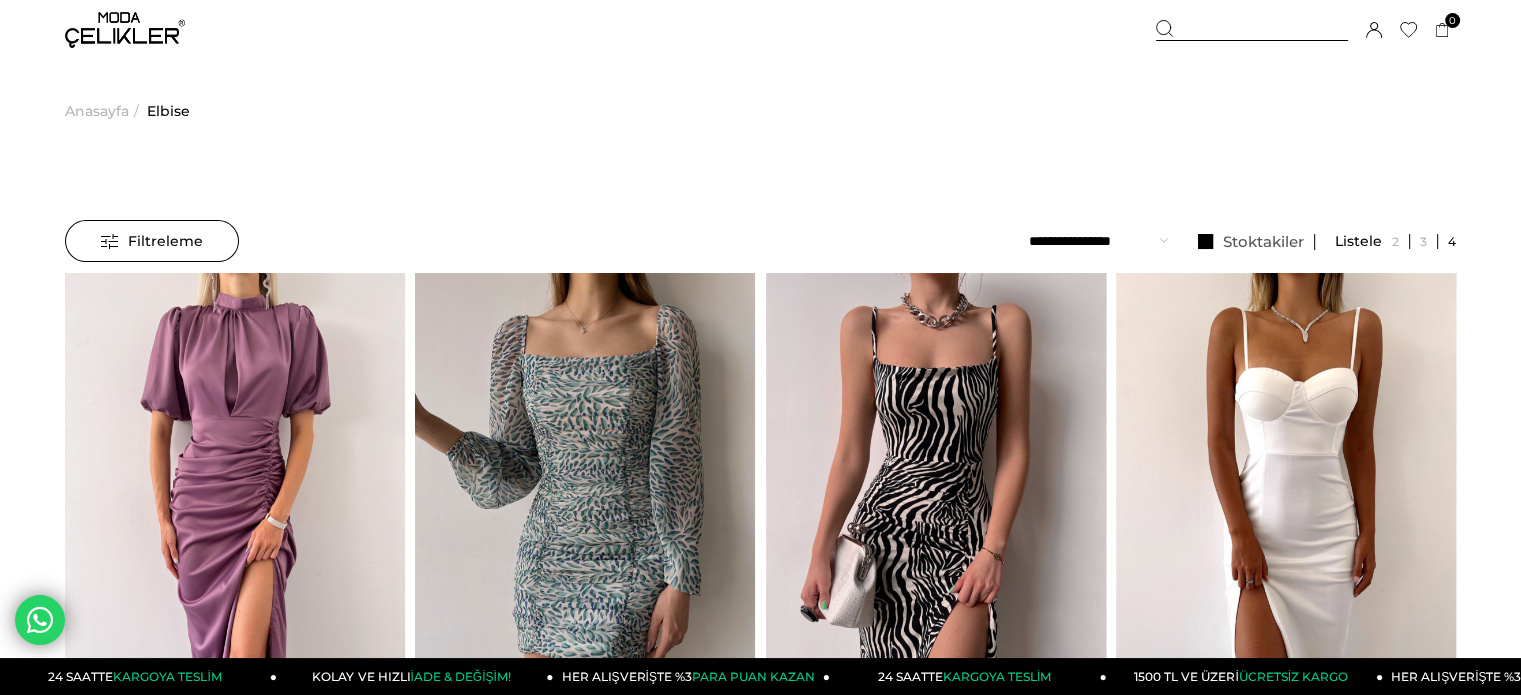 click on "Anasayfa" at bounding box center [97, 111] 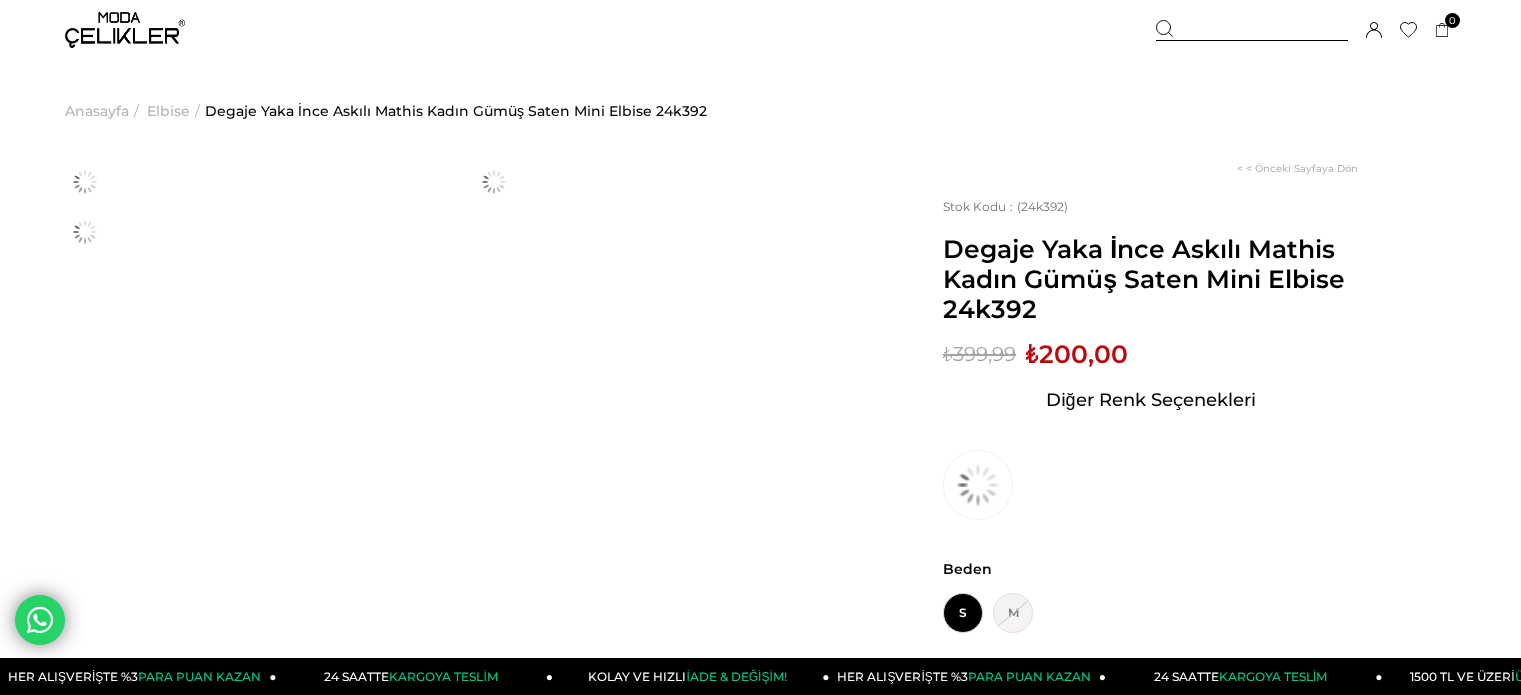 scroll, scrollTop: 0, scrollLeft: 0, axis: both 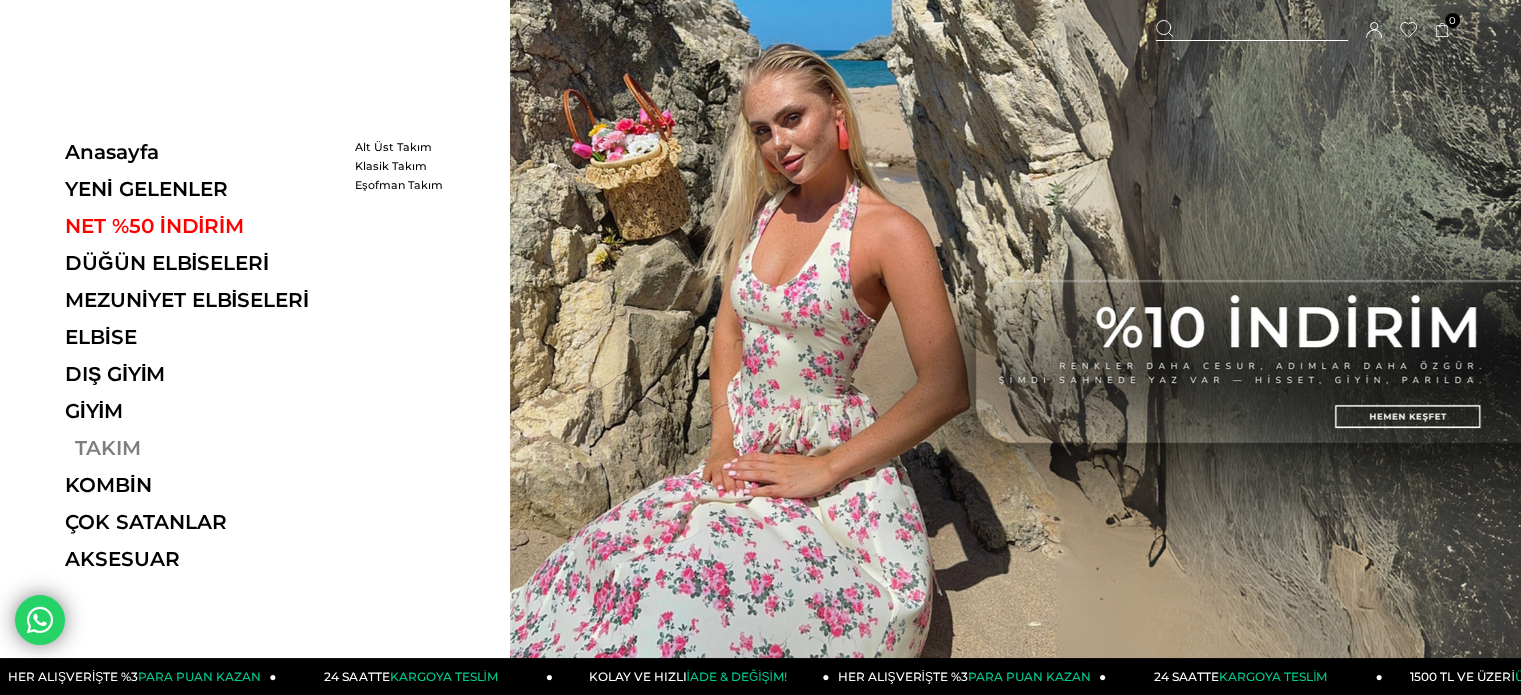 click on "TAKIM" at bounding box center [202, 448] 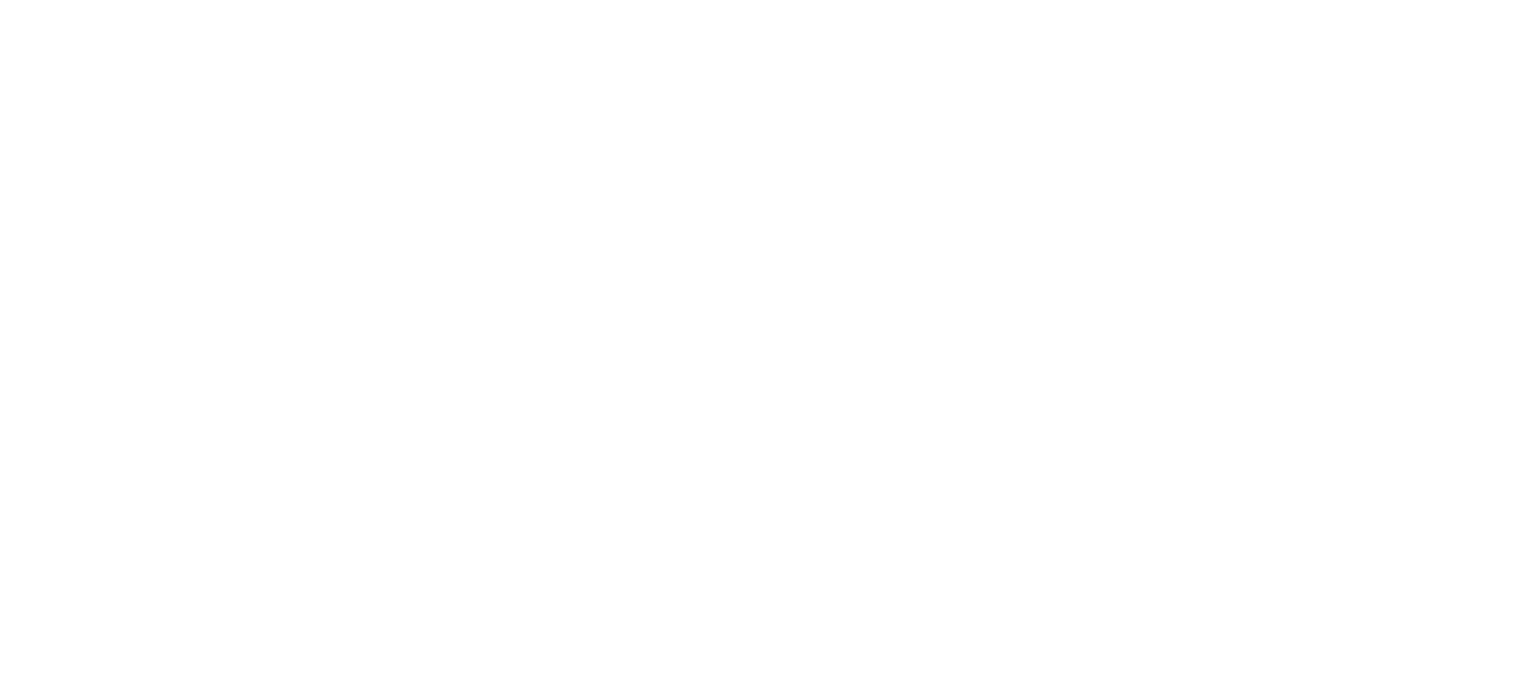 scroll, scrollTop: 0, scrollLeft: 0, axis: both 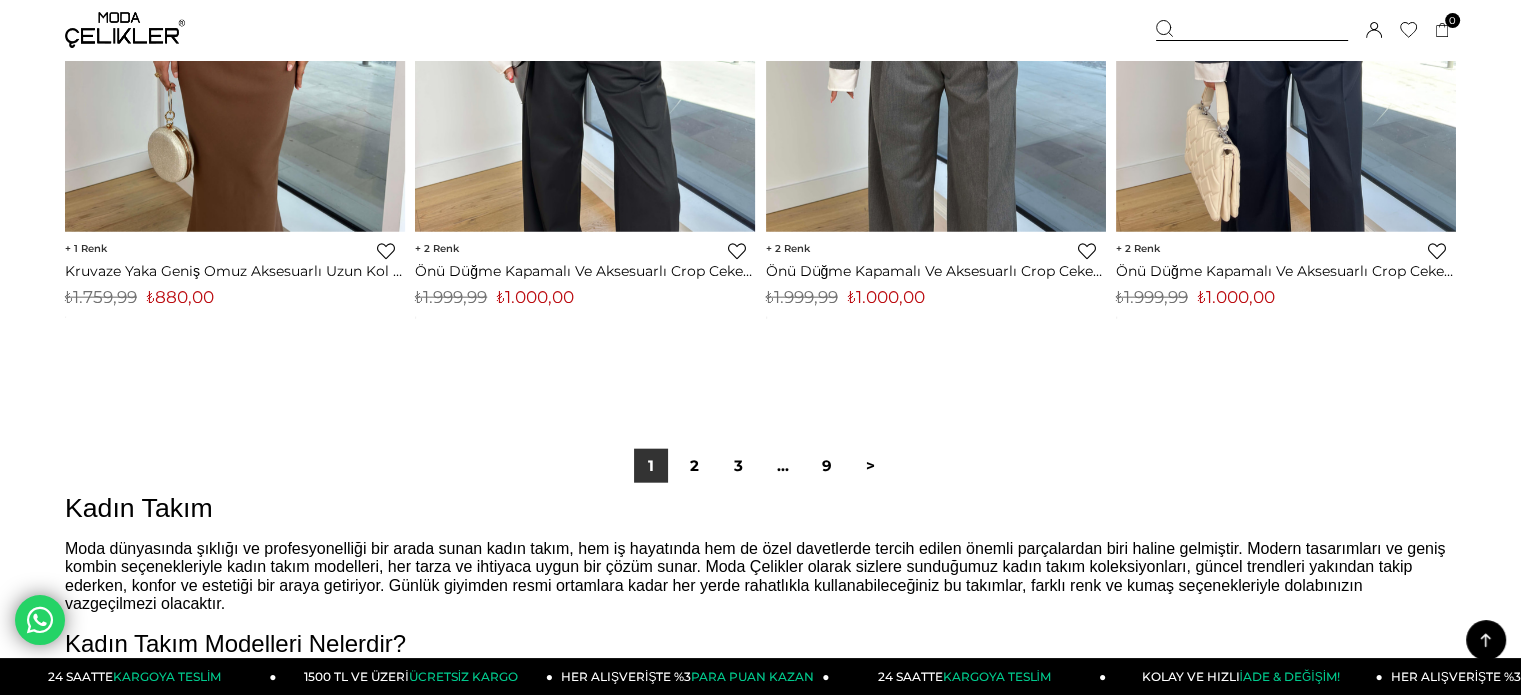 click on "1
2
3
...
9
>" at bounding box center (761, 466) 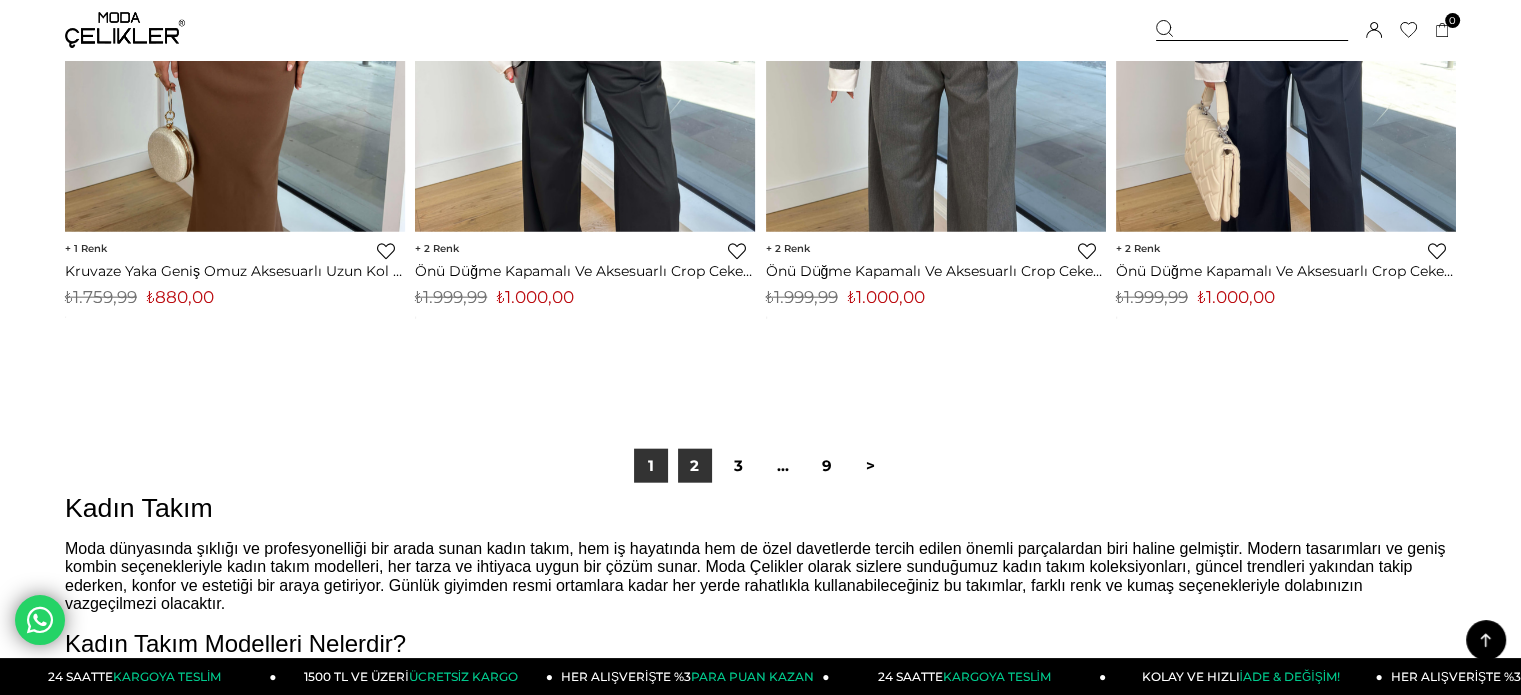 click on "2" at bounding box center (695, 466) 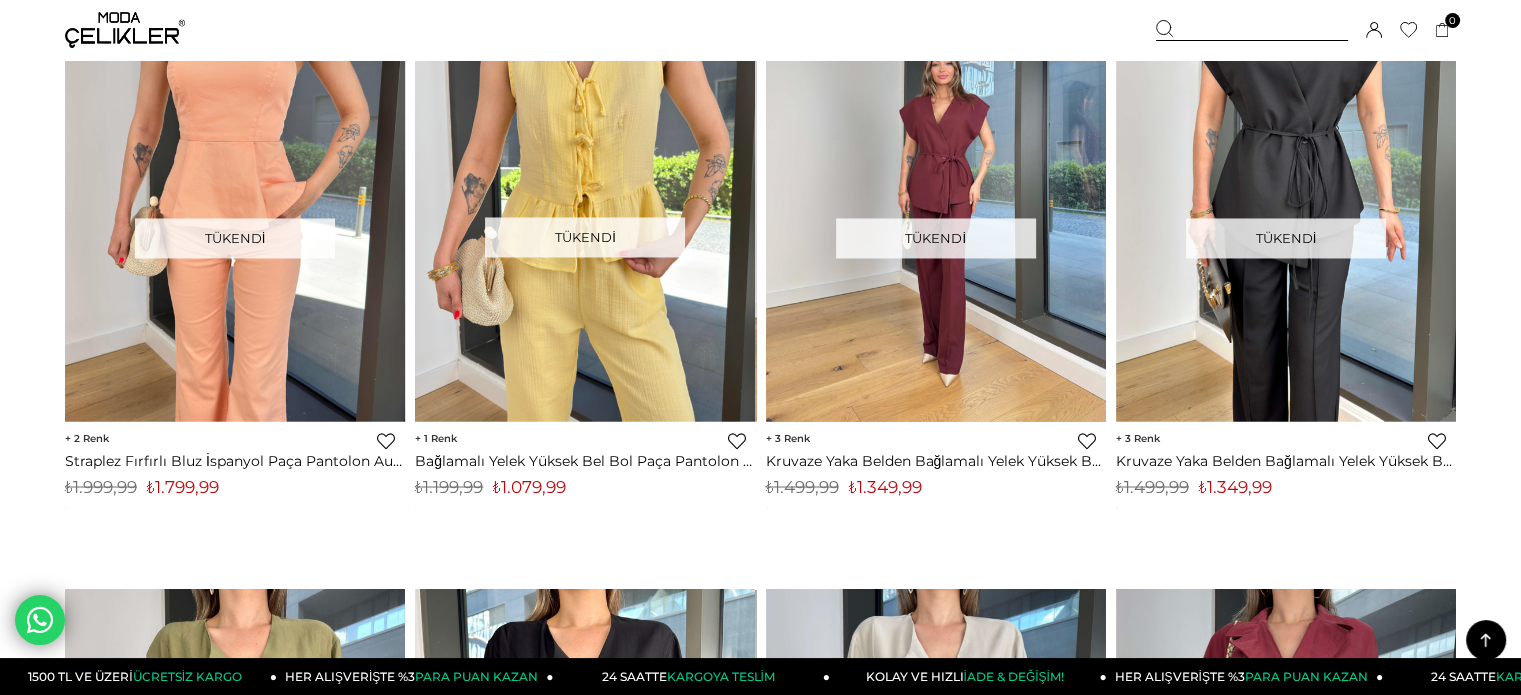 scroll, scrollTop: 3200, scrollLeft: 0, axis: vertical 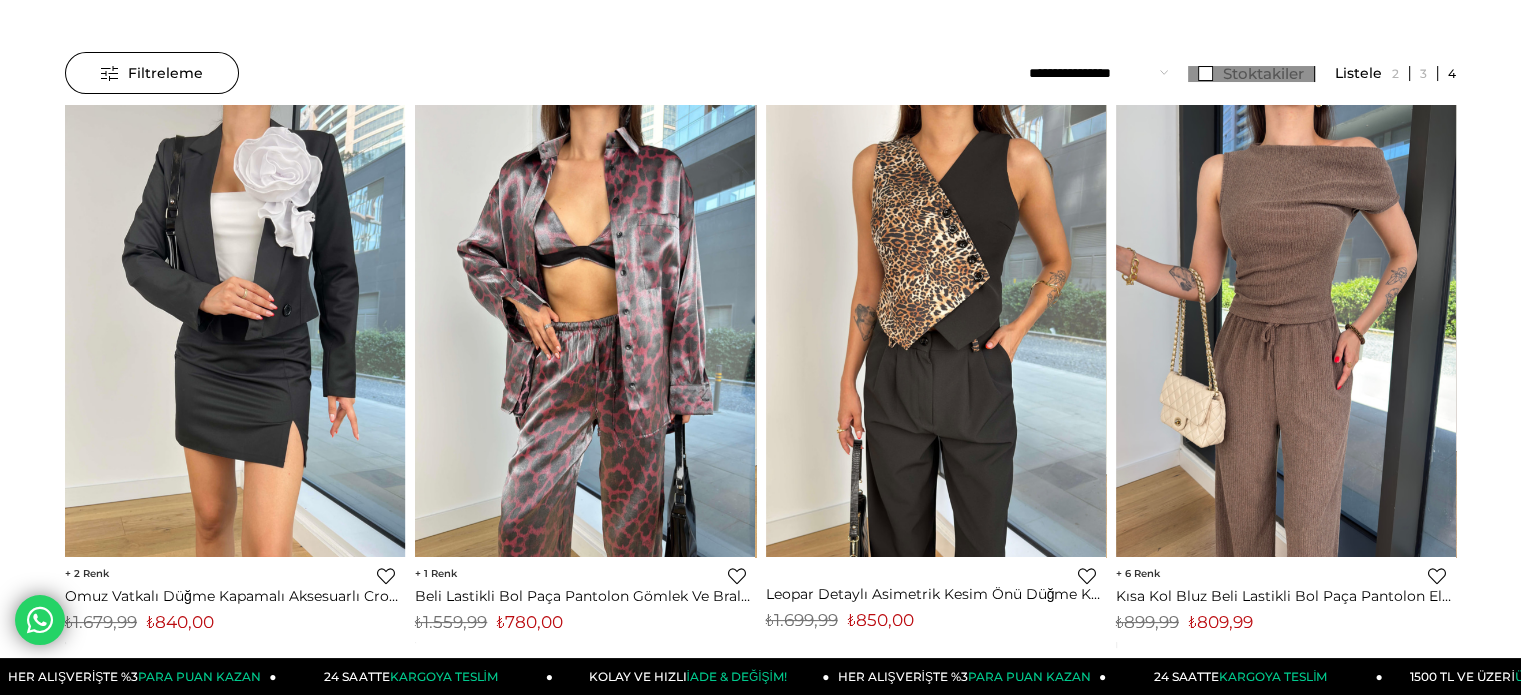 click on "Stoktakiler" at bounding box center [1263, 73] 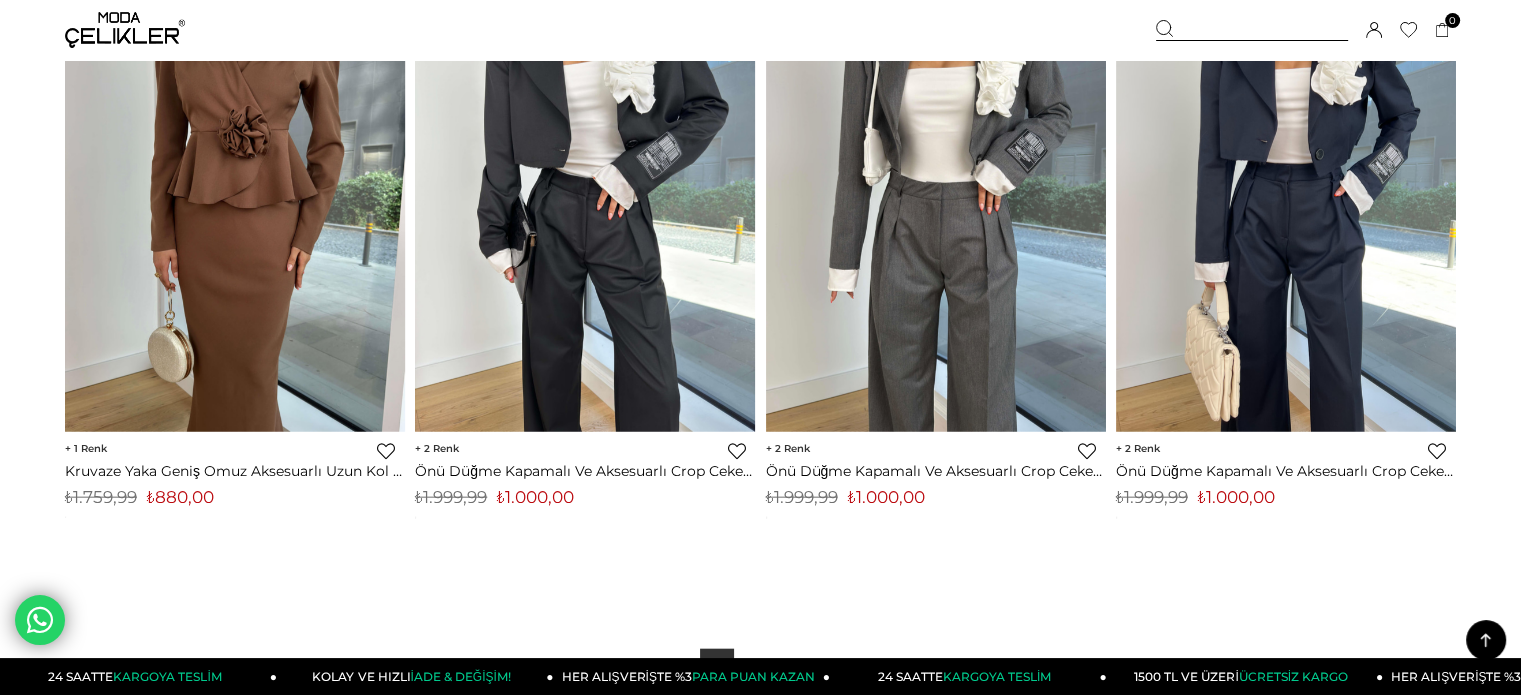 scroll, scrollTop: 12359, scrollLeft: 0, axis: vertical 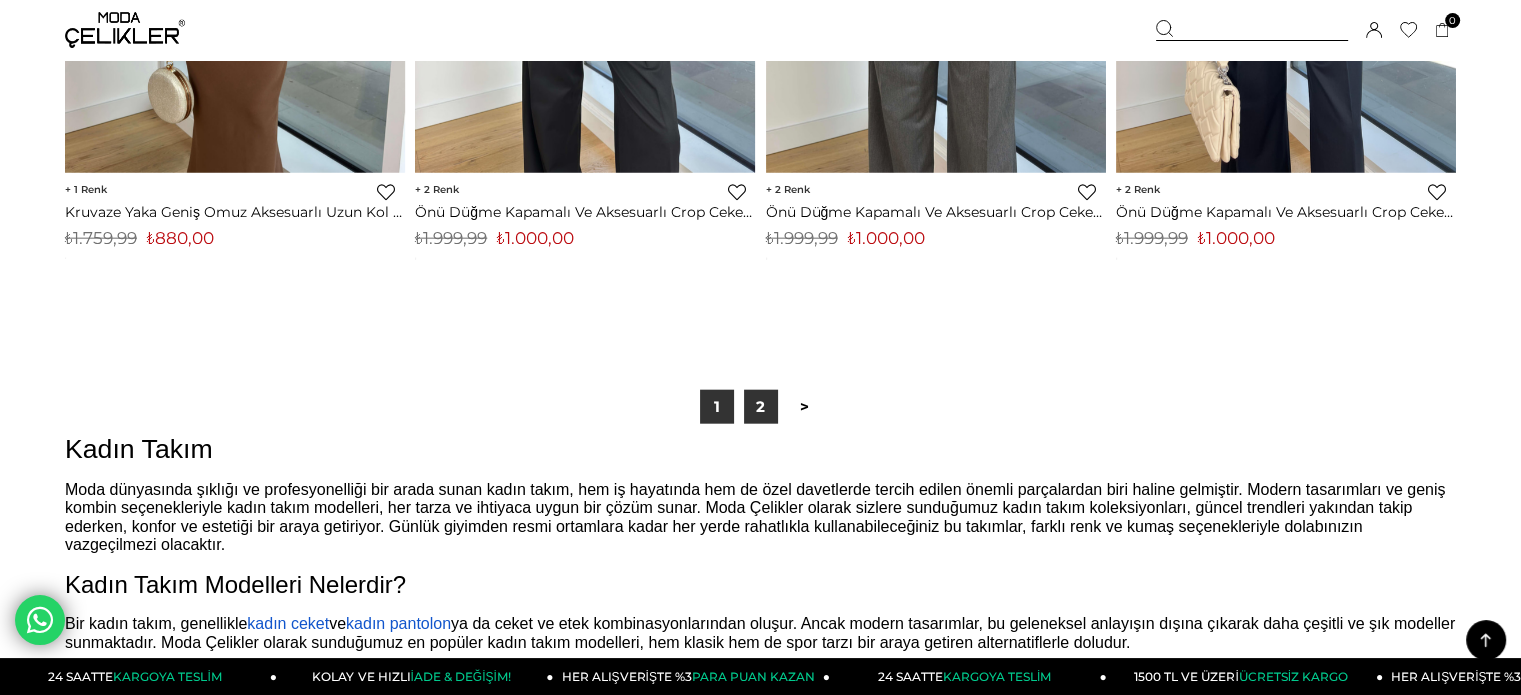 click on "2" at bounding box center [761, 407] 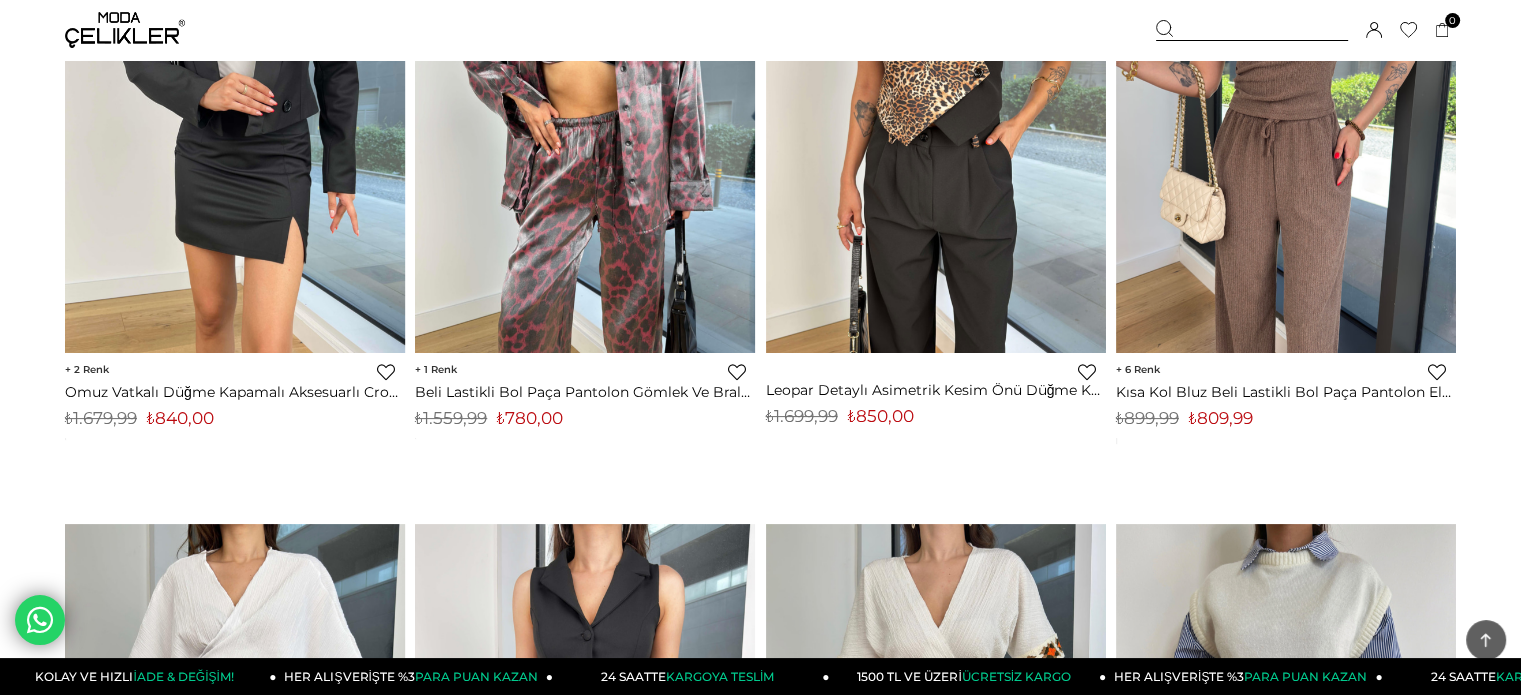 scroll, scrollTop: 400, scrollLeft: 0, axis: vertical 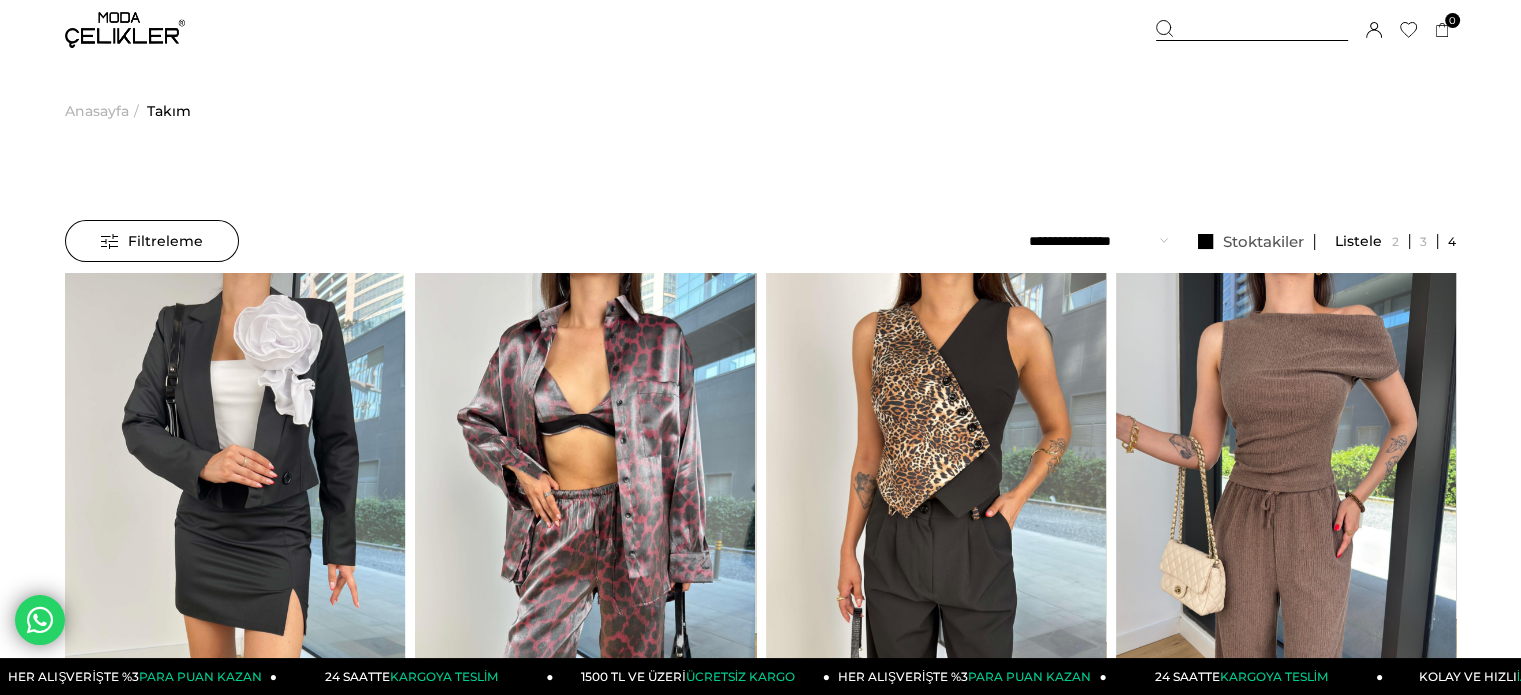 click on "Anasayfa" at bounding box center (97, 111) 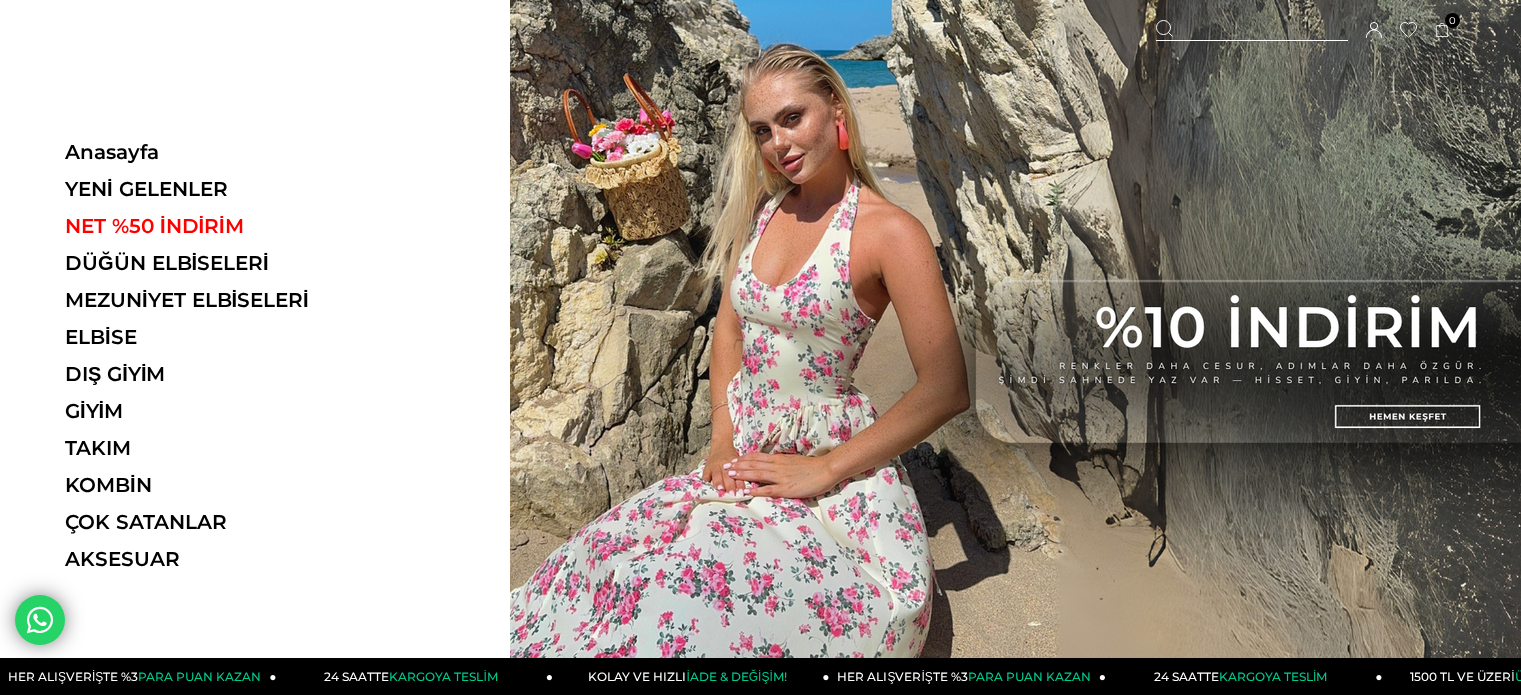 scroll, scrollTop: 0, scrollLeft: 0, axis: both 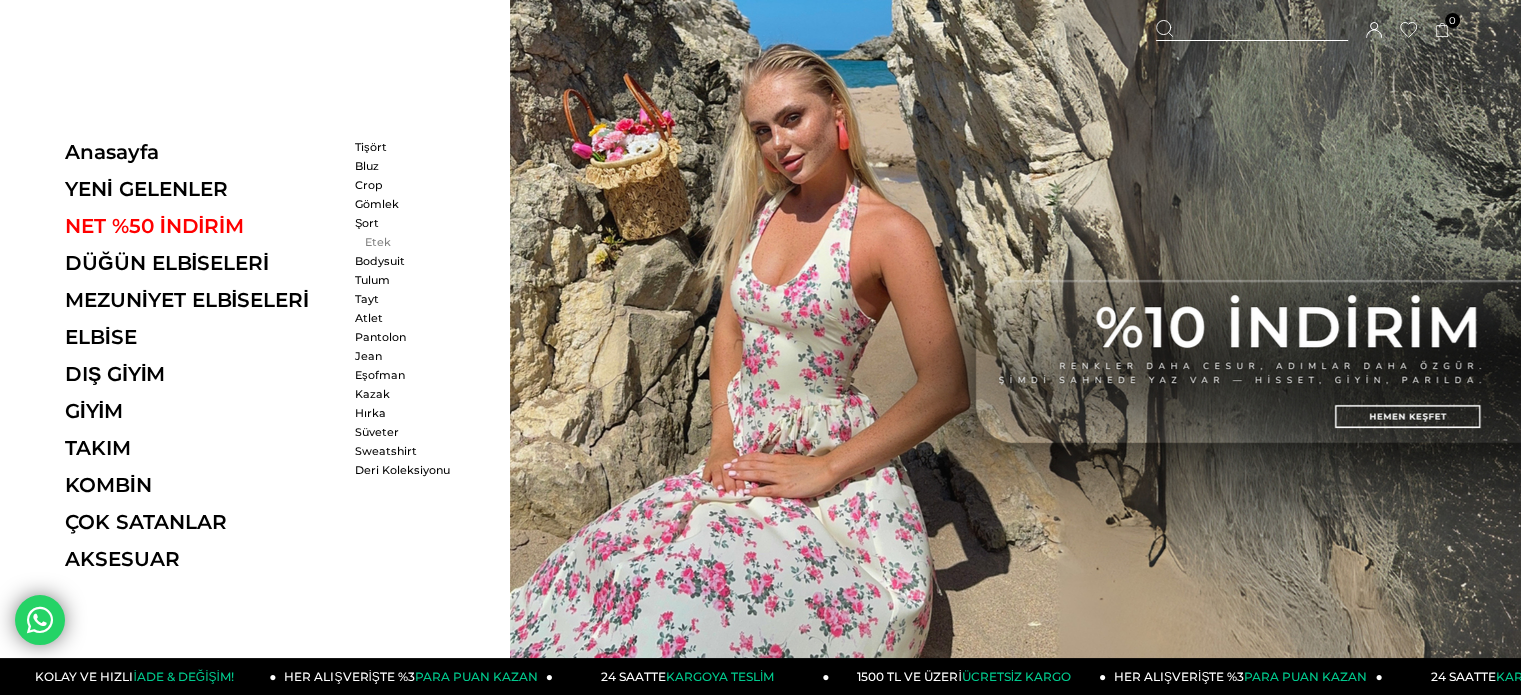 click on "Etek" at bounding box center (412, 242) 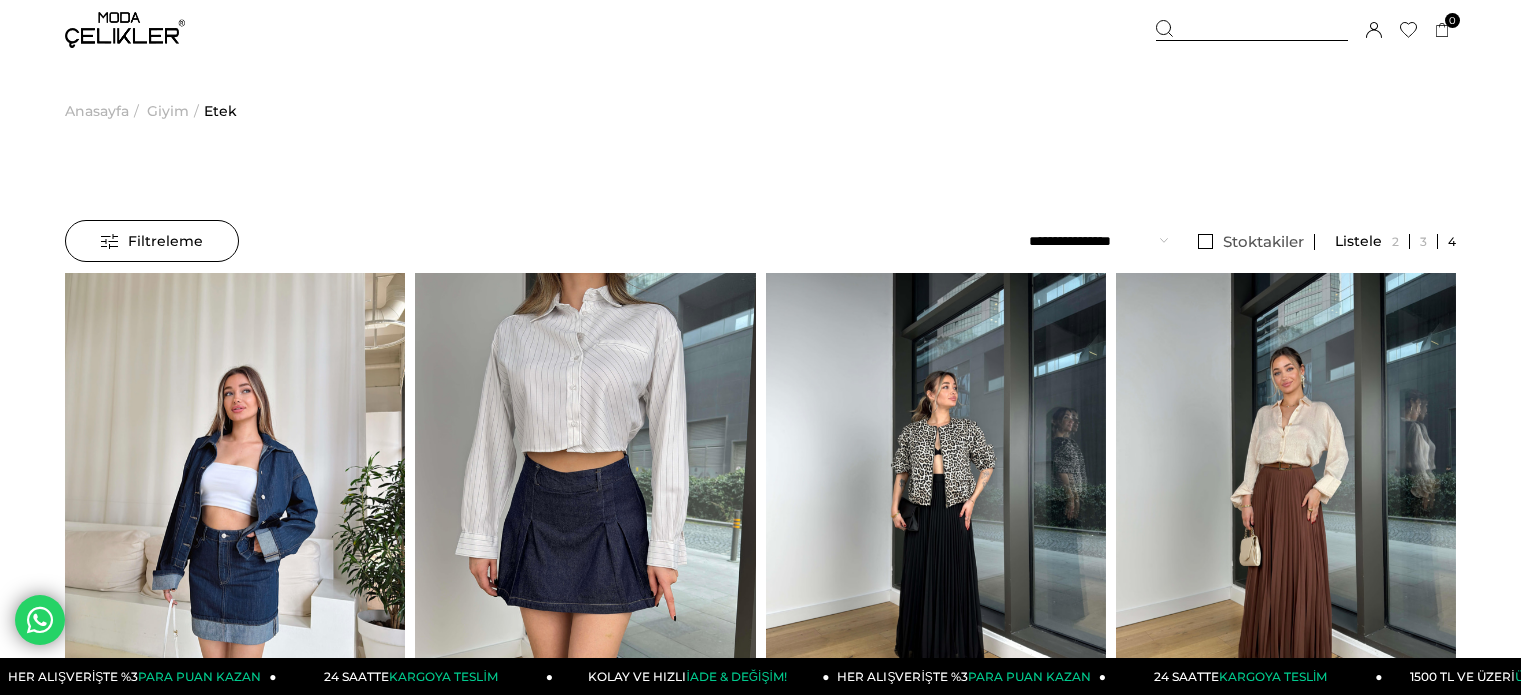 scroll, scrollTop: 0, scrollLeft: 0, axis: both 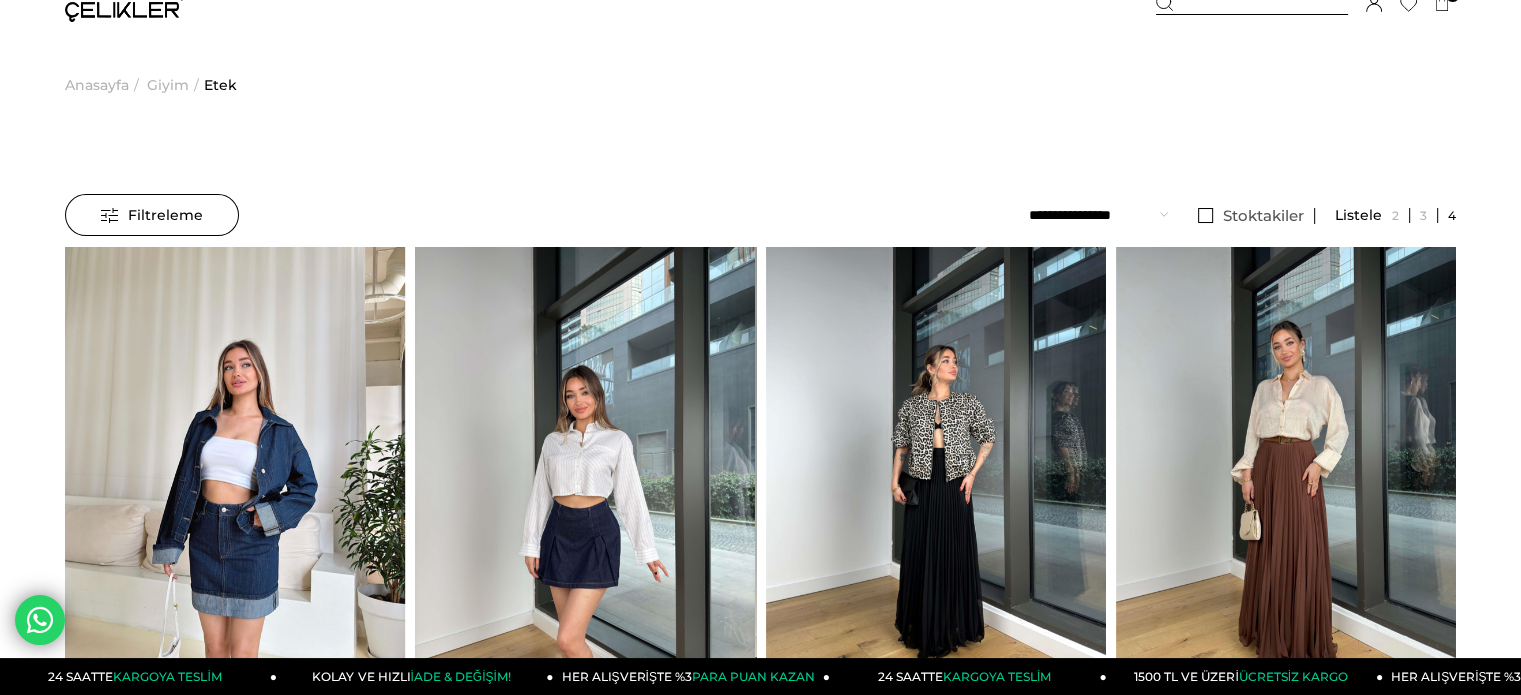 click on "Anasayfa" at bounding box center [97, 85] 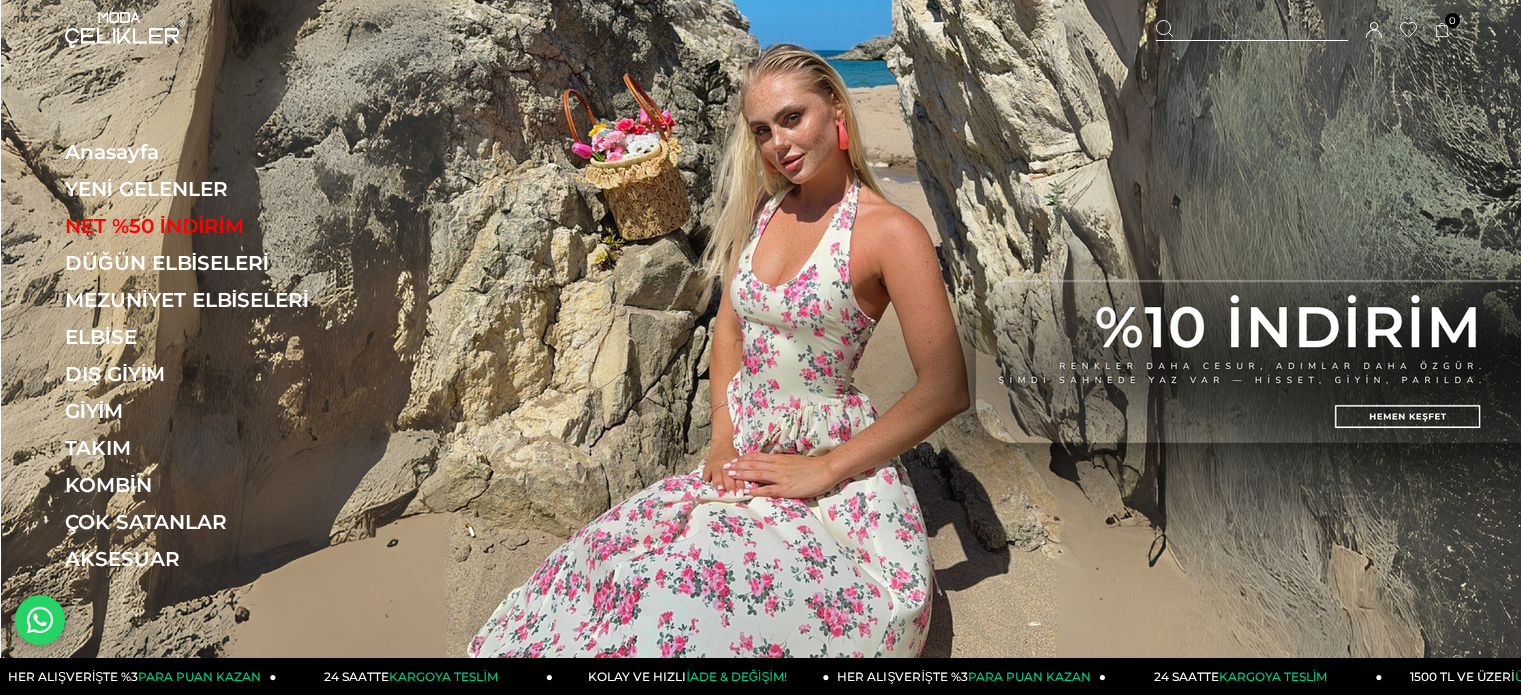 scroll, scrollTop: 0, scrollLeft: 0, axis: both 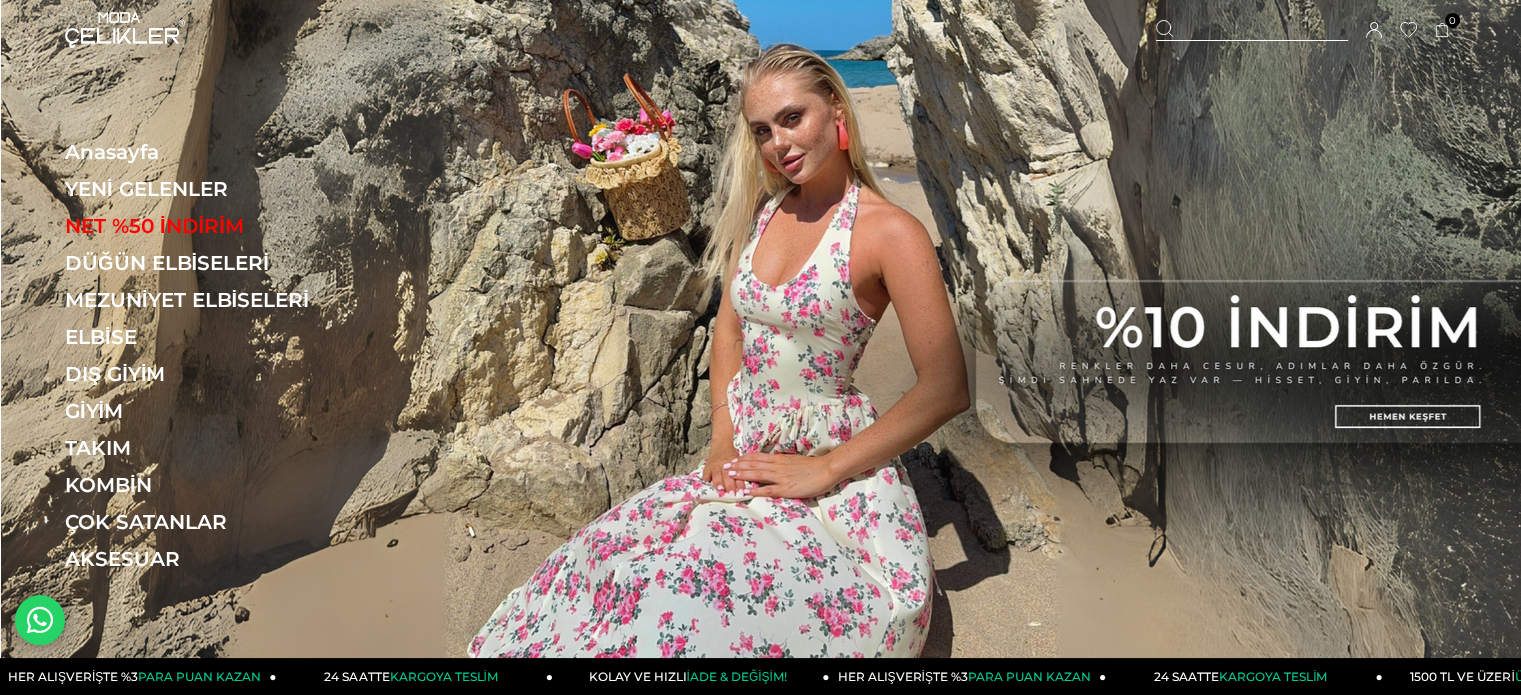 click on "NET %50 İNDİRİM" at bounding box center (202, 226) 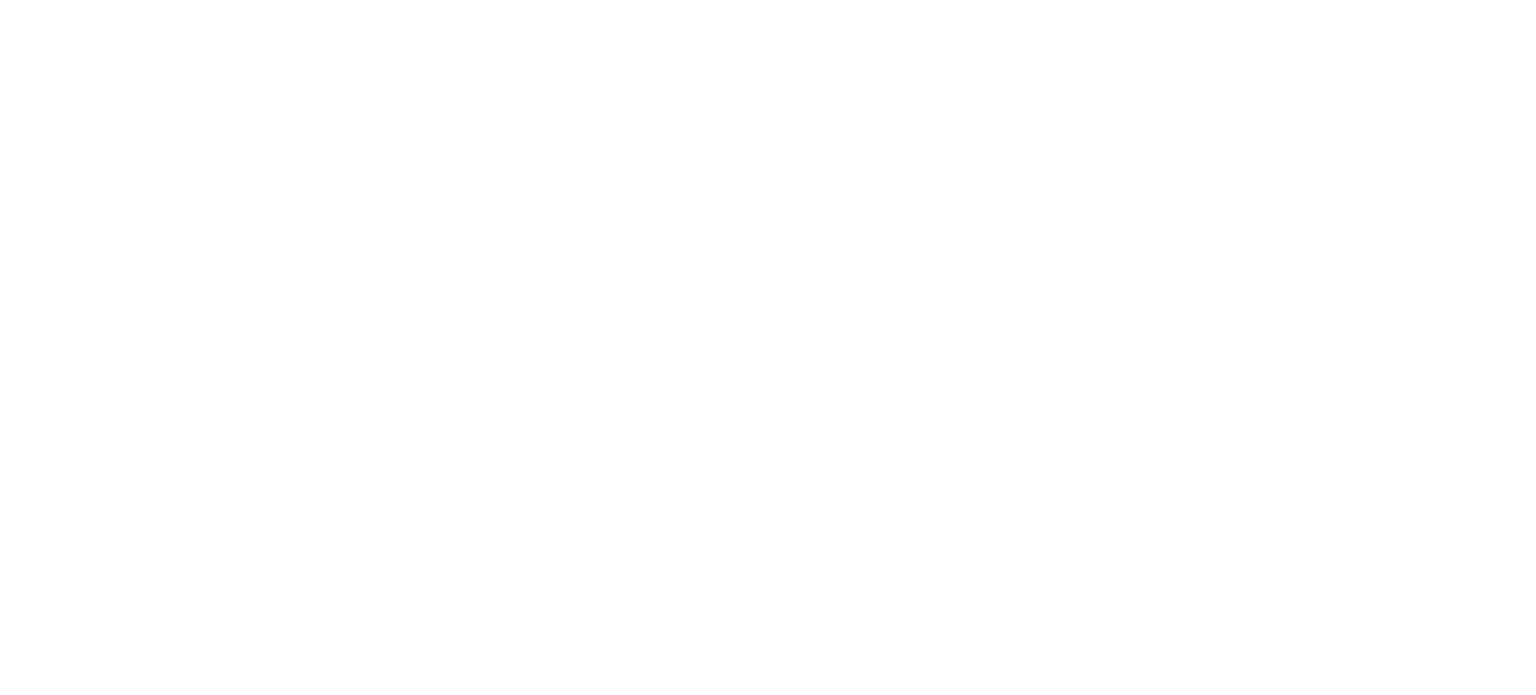 scroll, scrollTop: 0, scrollLeft: 0, axis: both 